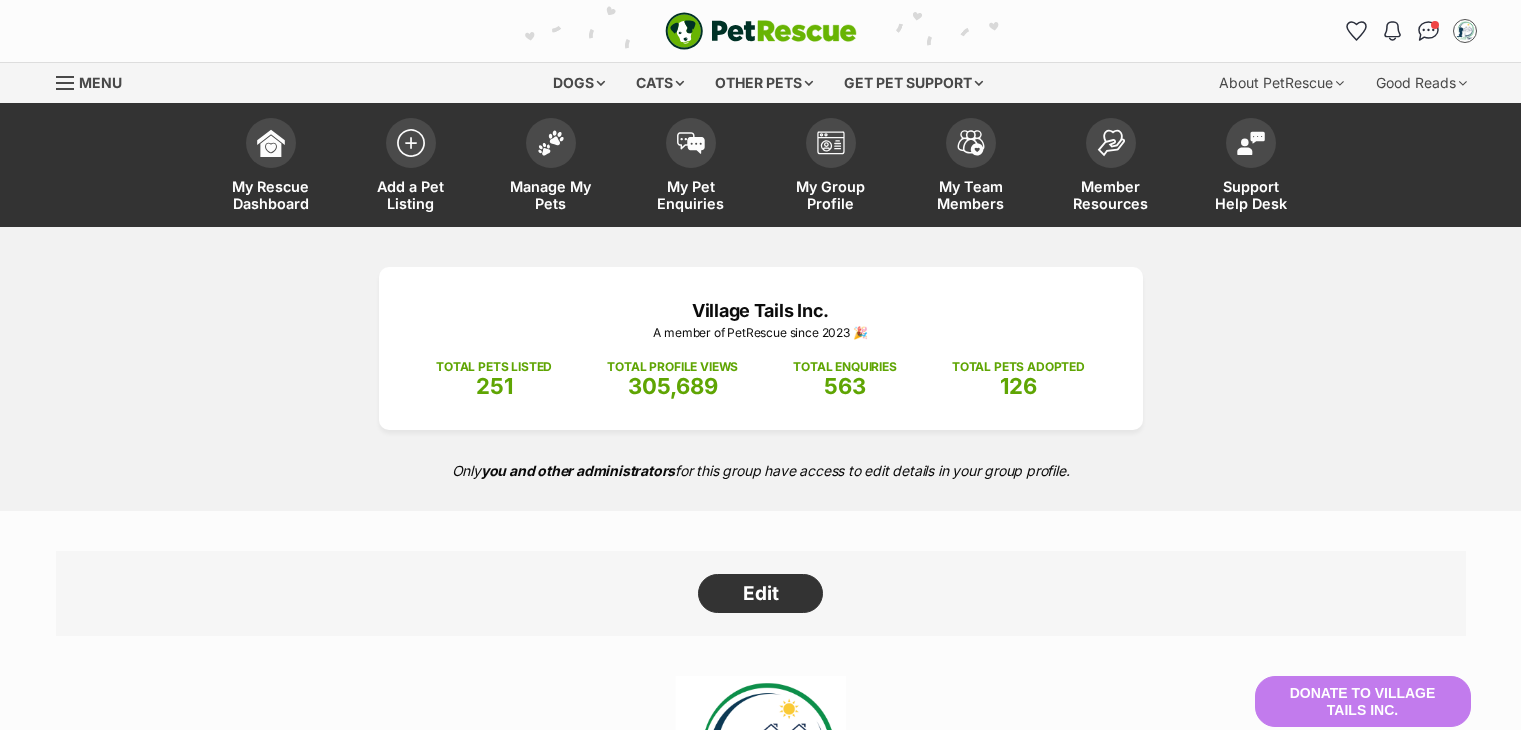 scroll, scrollTop: 0, scrollLeft: 0, axis: both 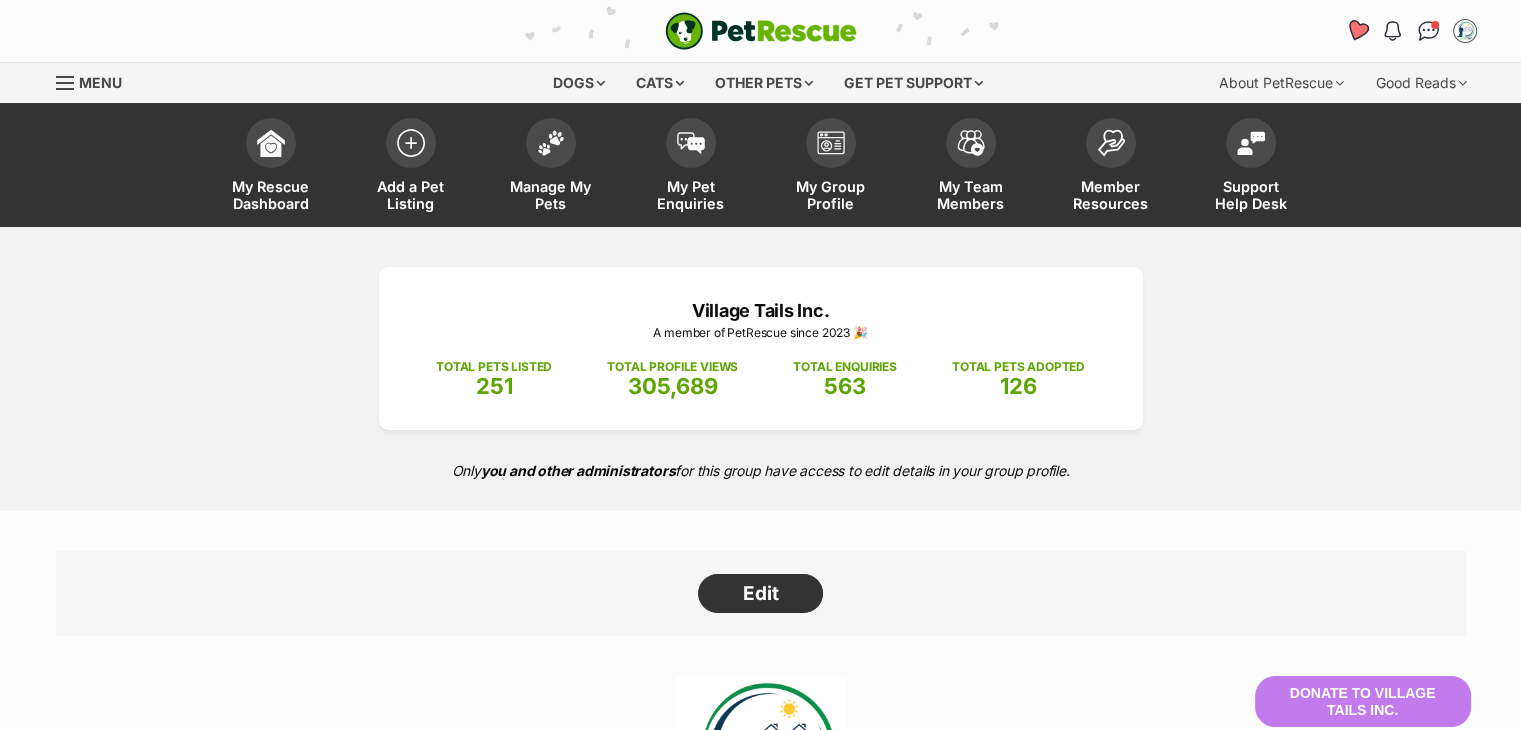 drag, startPoint x: 1428, startPoint y: 23, endPoint x: 1345, endPoint y: 24, distance: 83.00603 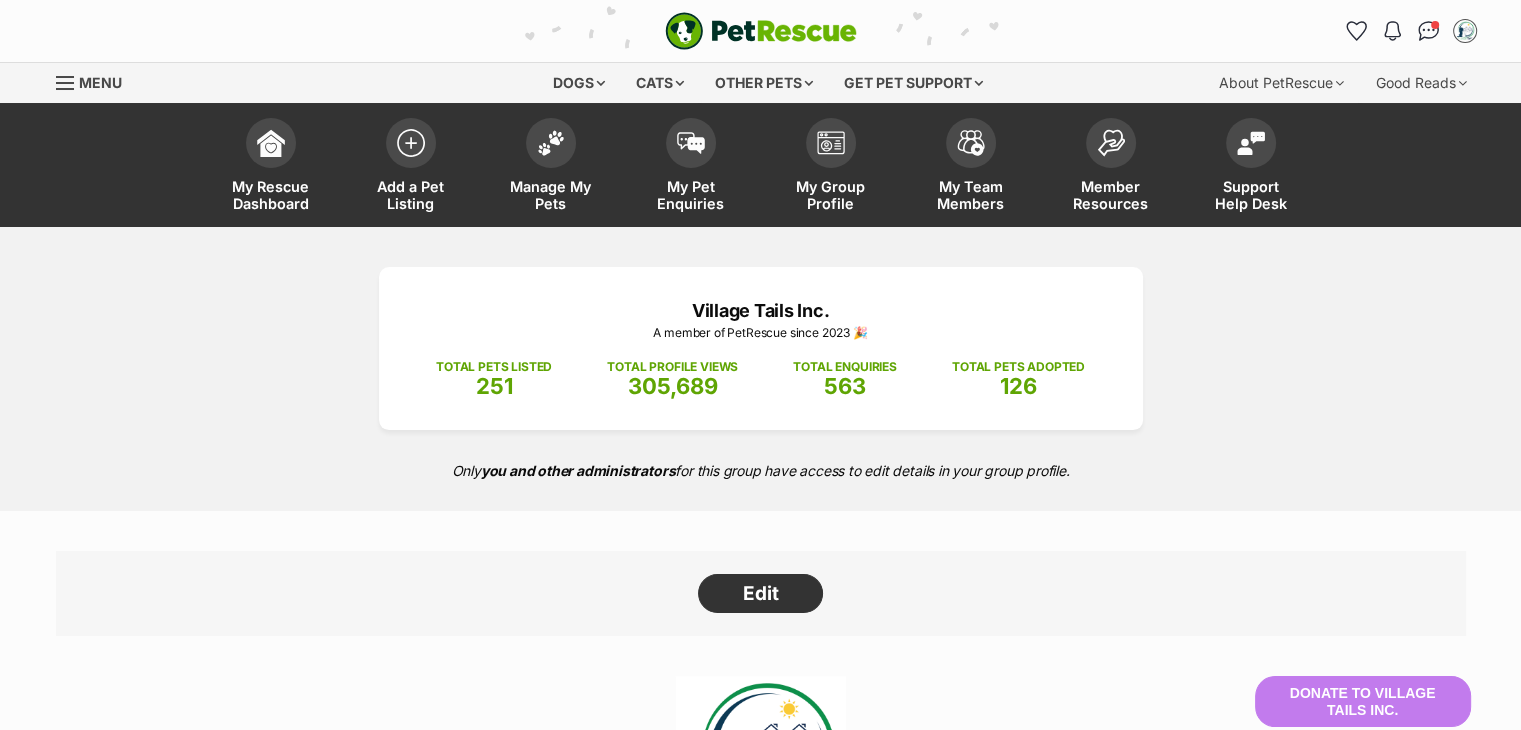 scroll, scrollTop: 0, scrollLeft: 0, axis: both 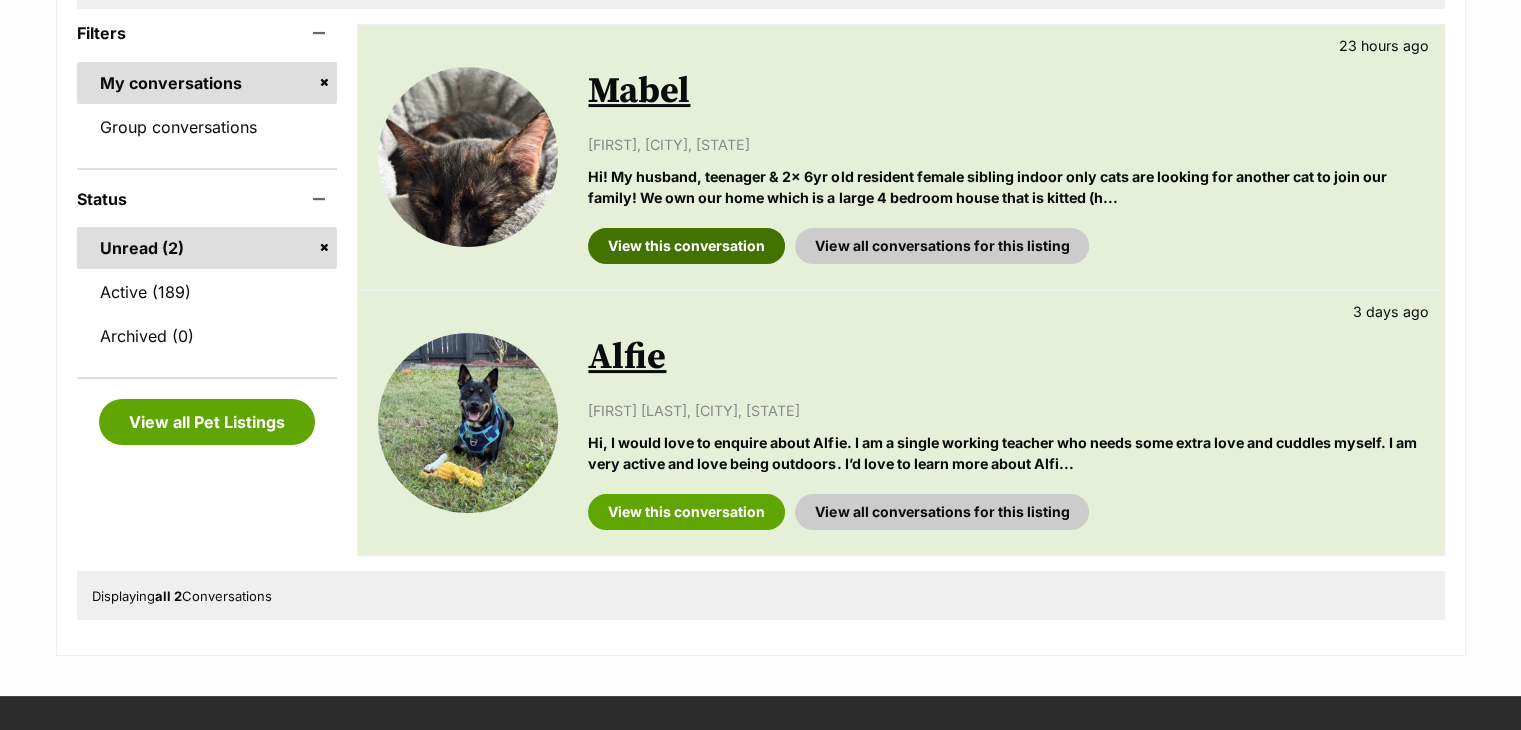 click on "View this conversation" at bounding box center (686, 246) 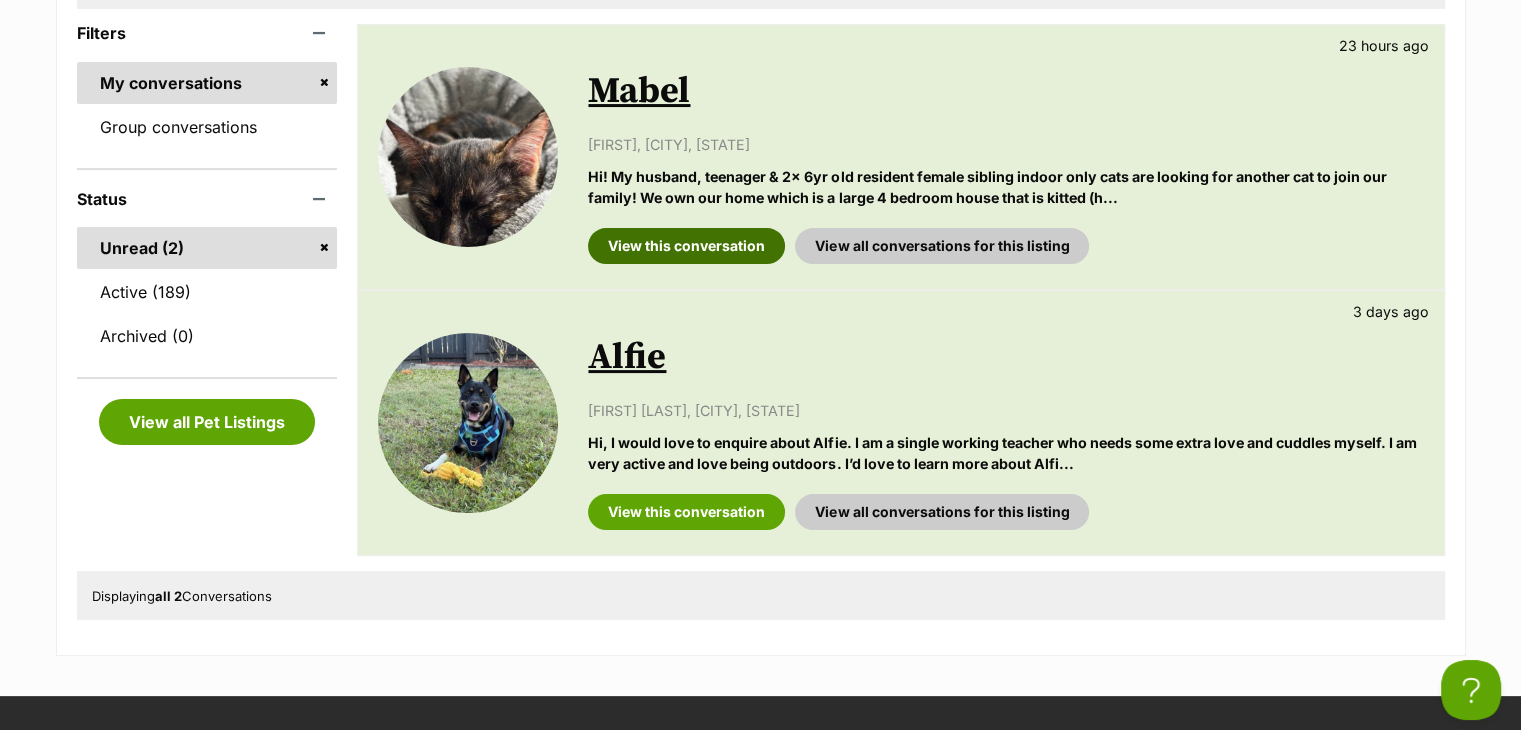scroll, scrollTop: 0, scrollLeft: 0, axis: both 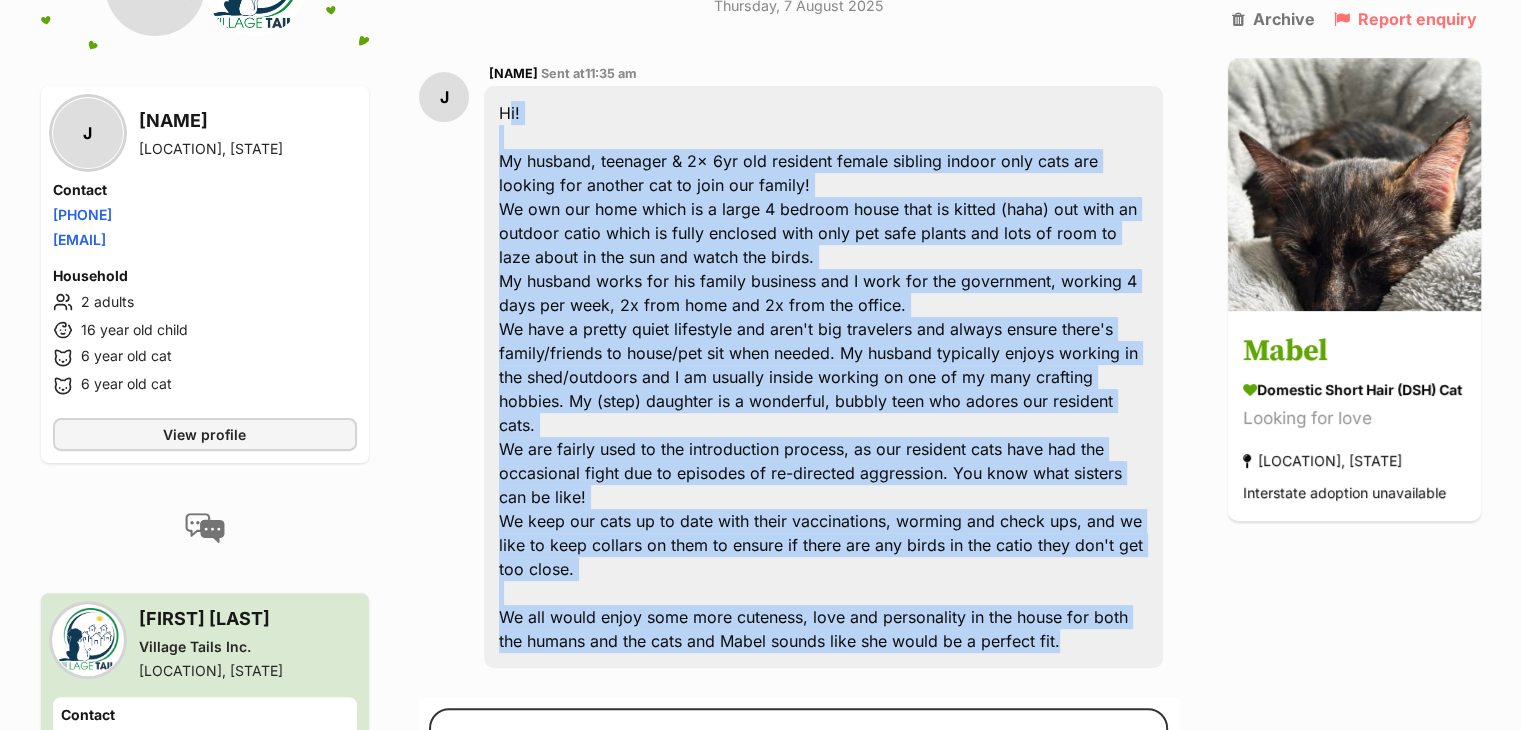 drag, startPoint x: 1096, startPoint y: 644, endPoint x: 500, endPoint y: 108, distance: 801.5685 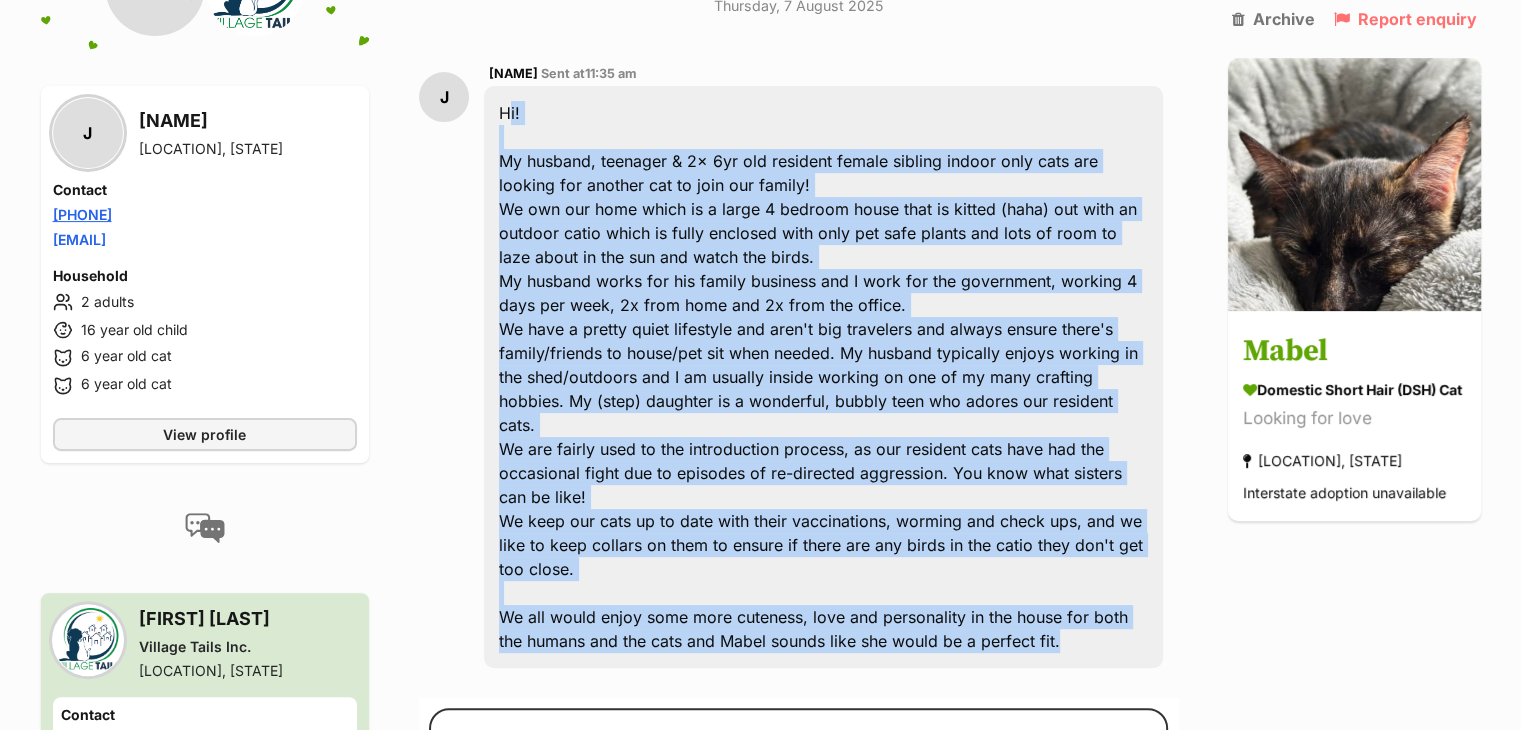 copy on "0456 808 111" 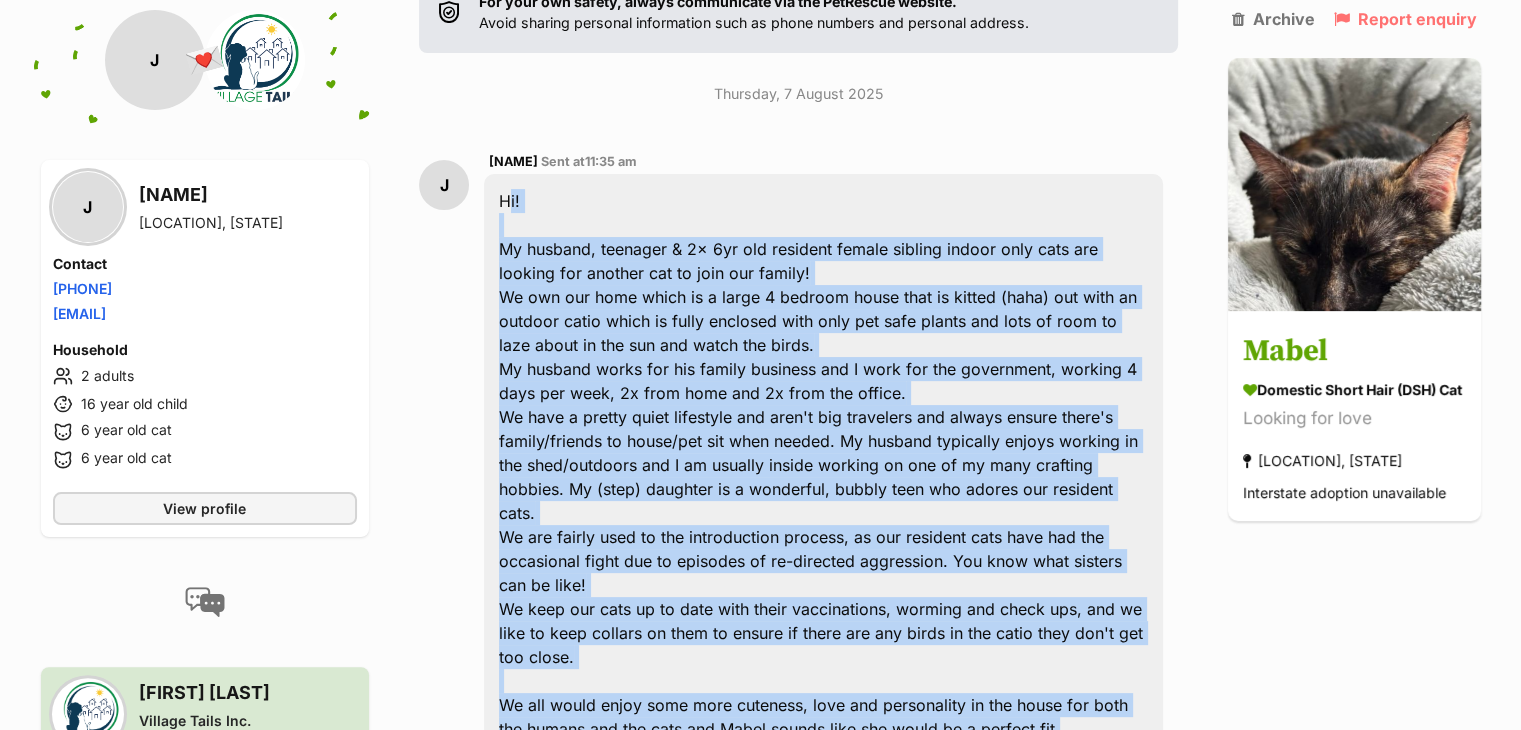 scroll, scrollTop: 400, scrollLeft: 0, axis: vertical 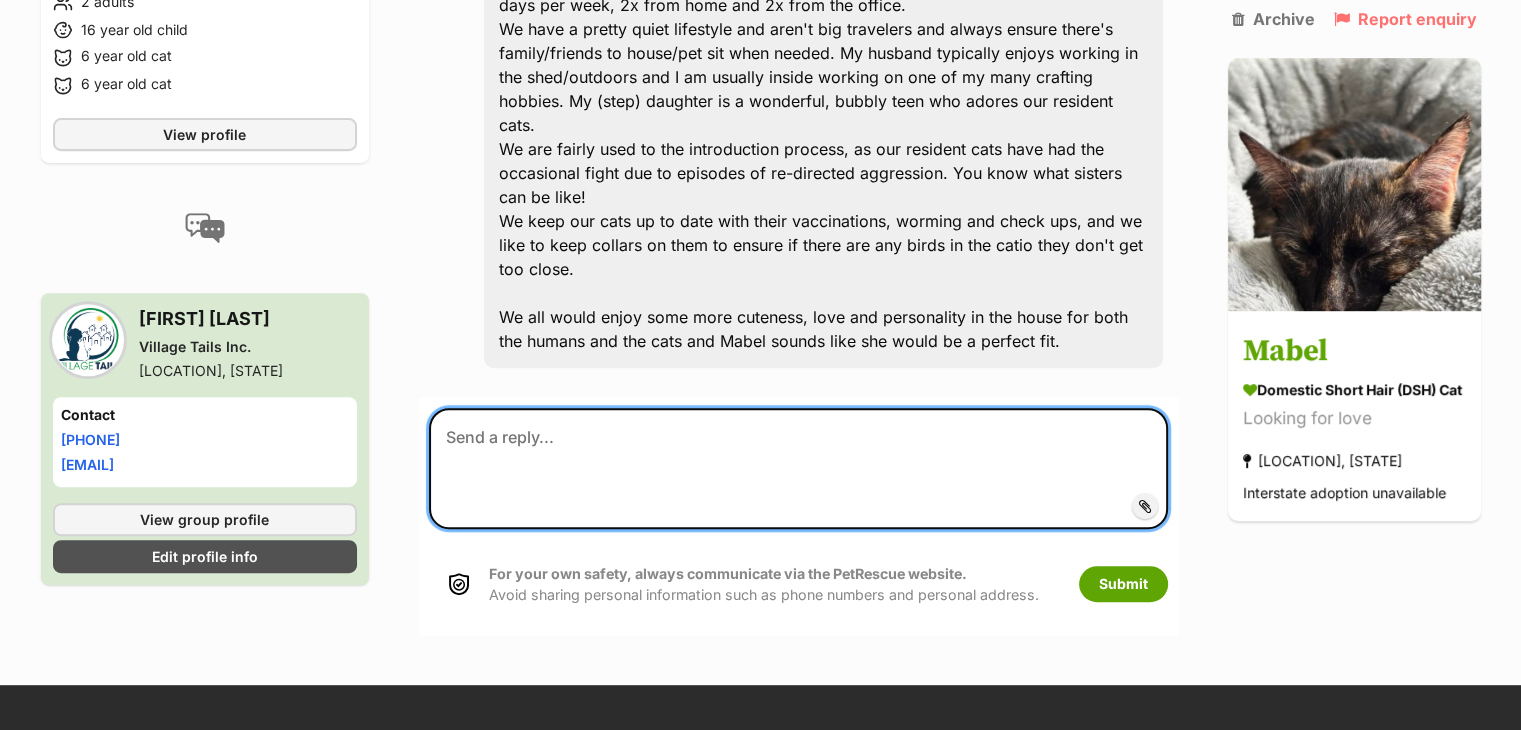 click at bounding box center [798, 468] 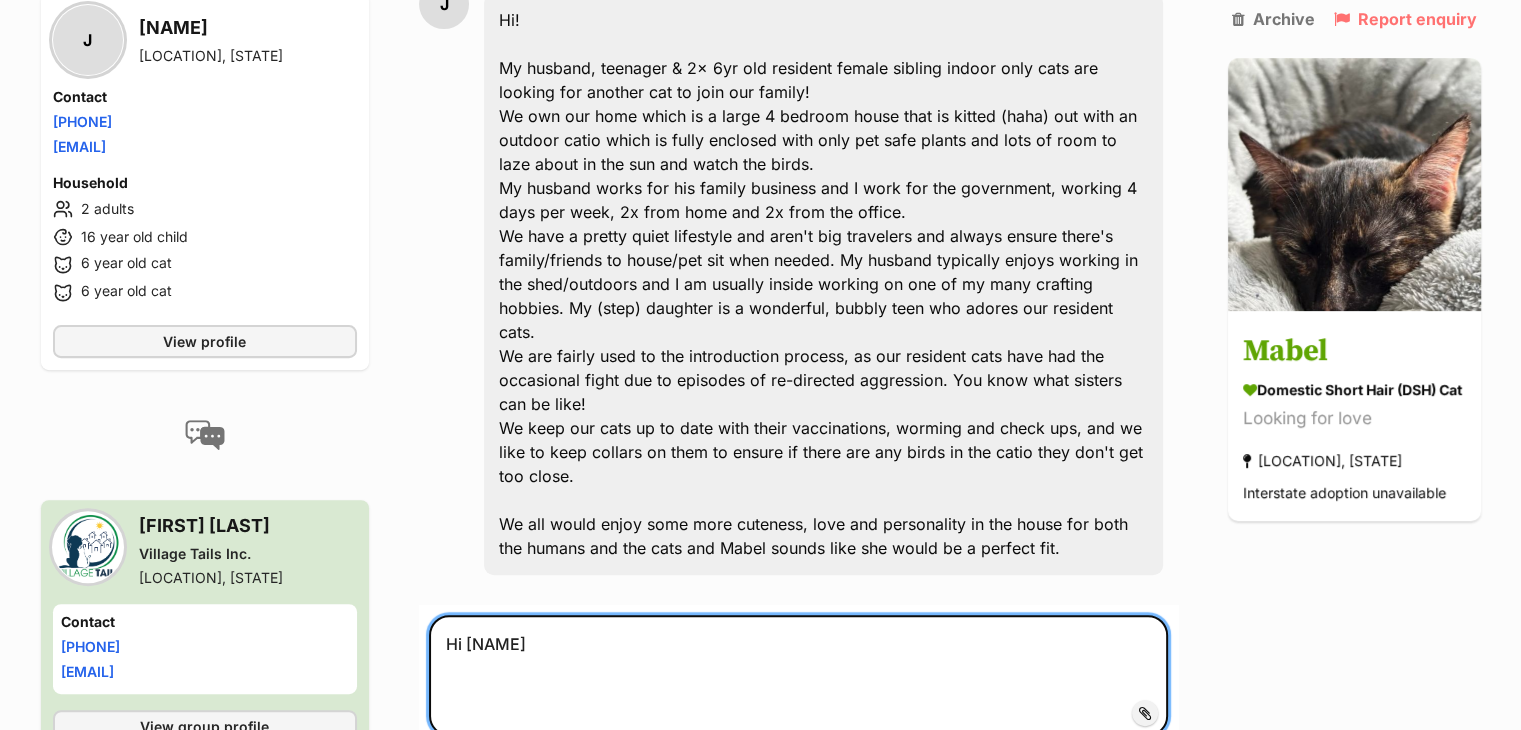 scroll, scrollTop: 600, scrollLeft: 0, axis: vertical 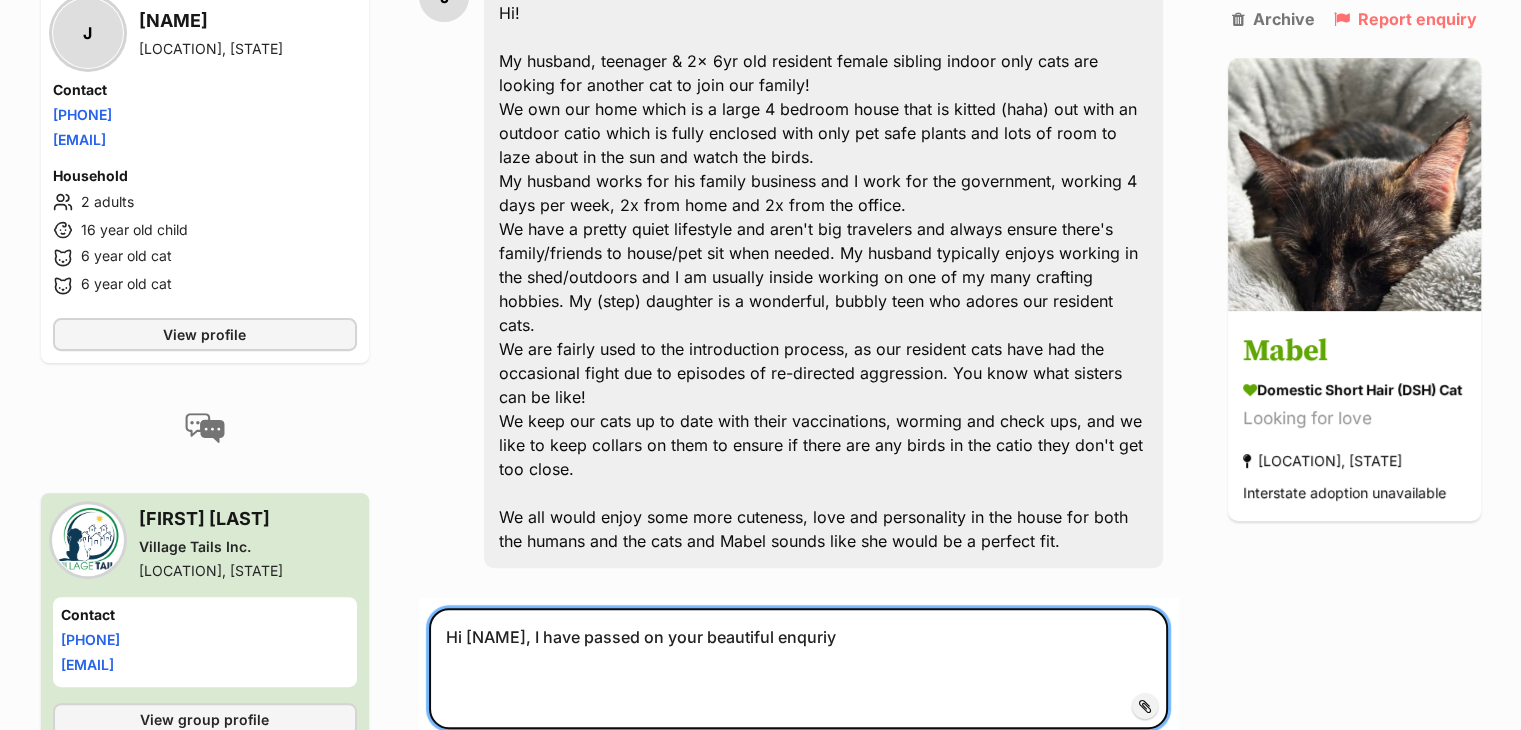click on "Hi Jemima, I have passed on your beautiful enquriy" at bounding box center (798, 668) 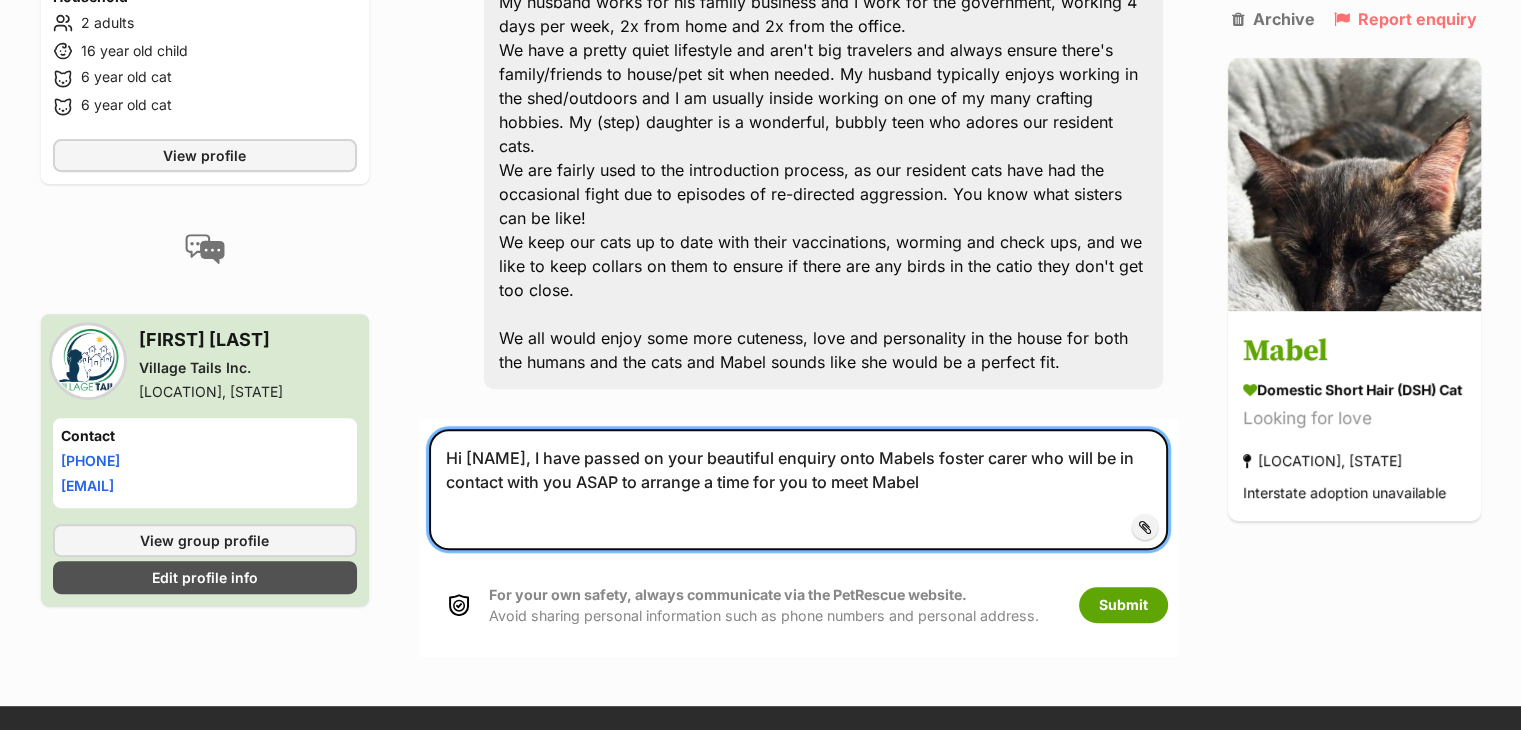 scroll, scrollTop: 800, scrollLeft: 0, axis: vertical 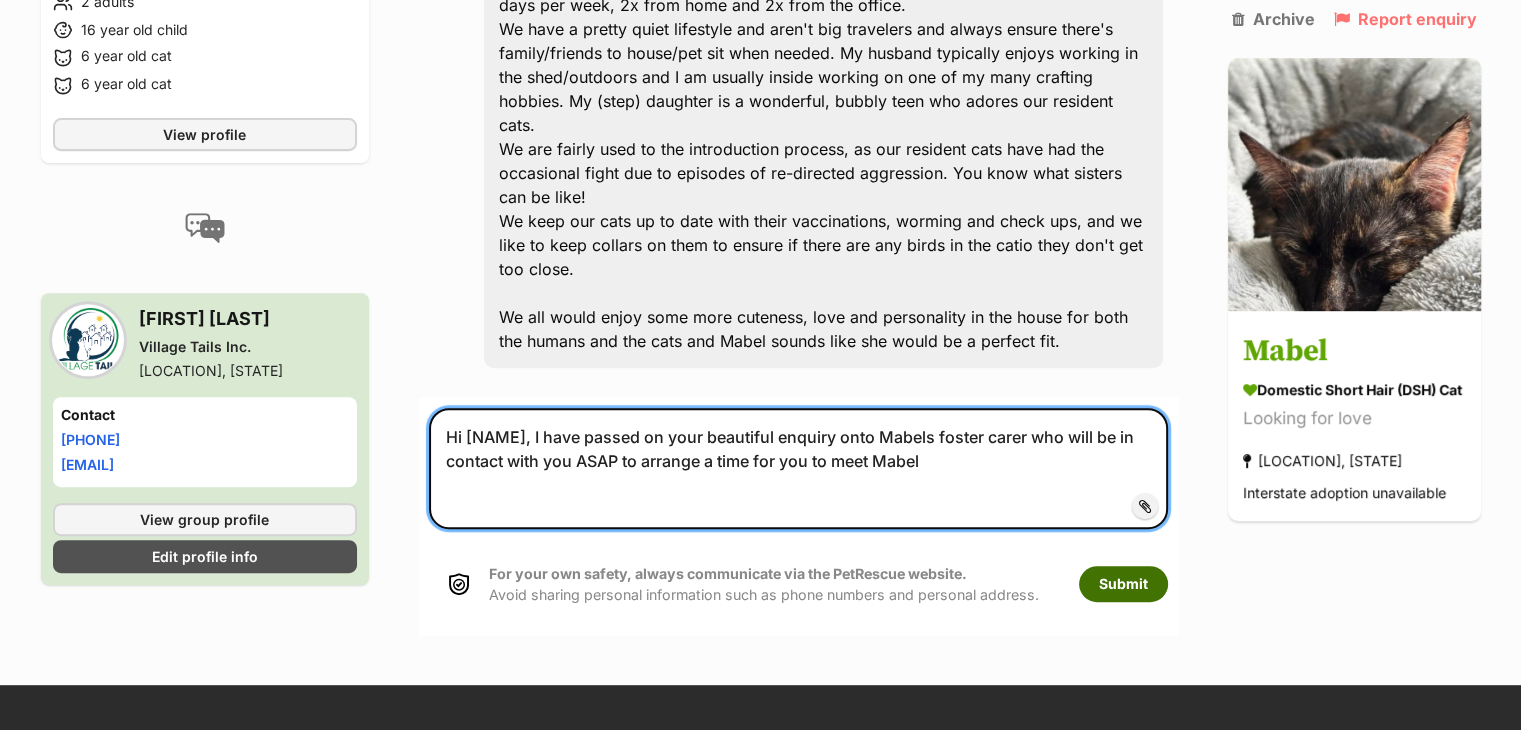 type on "Hi Jemima, I have passed on your beautiful enquiry onto Mabels foster carer who will be in contact with you ASAP to arrange a time for you to meet Mabel" 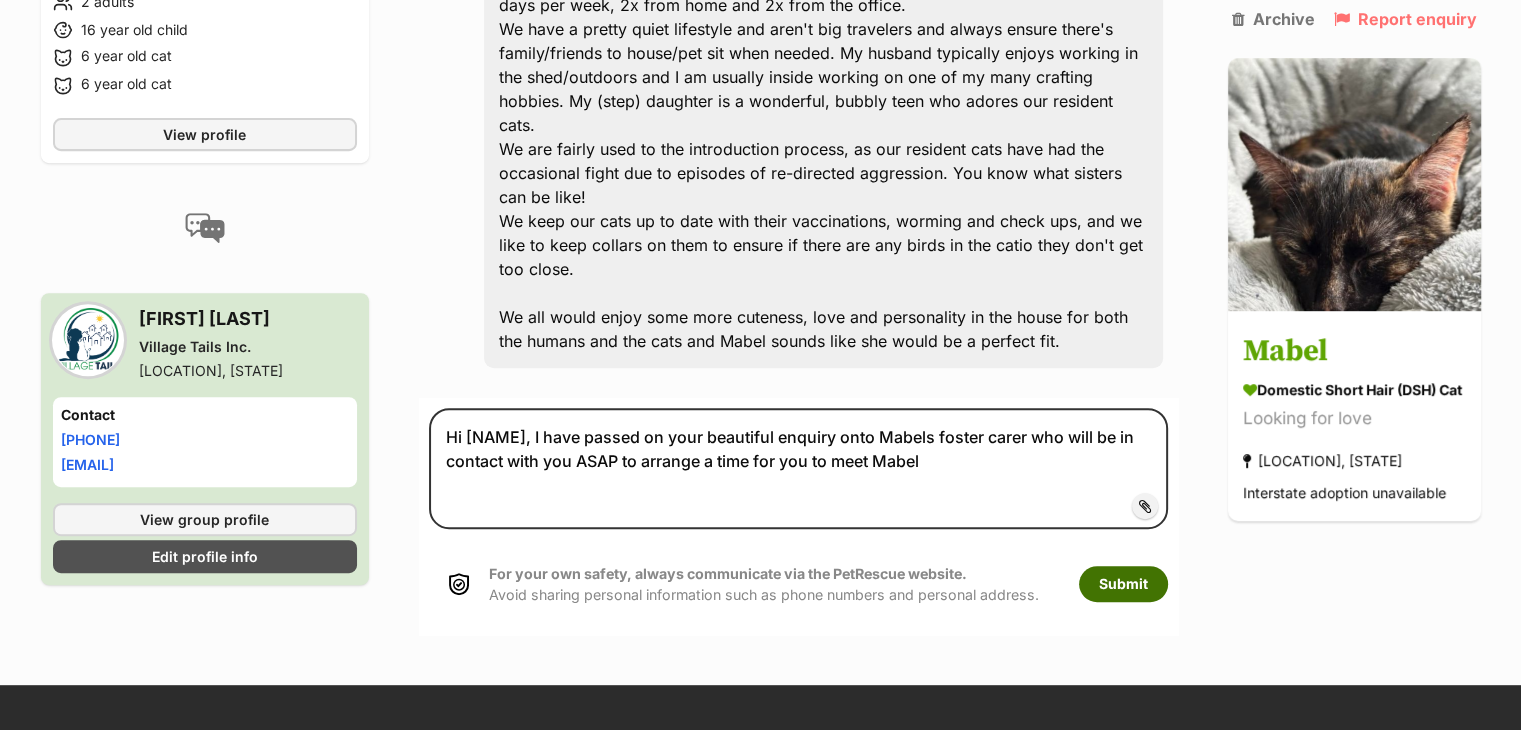 click on "Submit" at bounding box center (1123, 584) 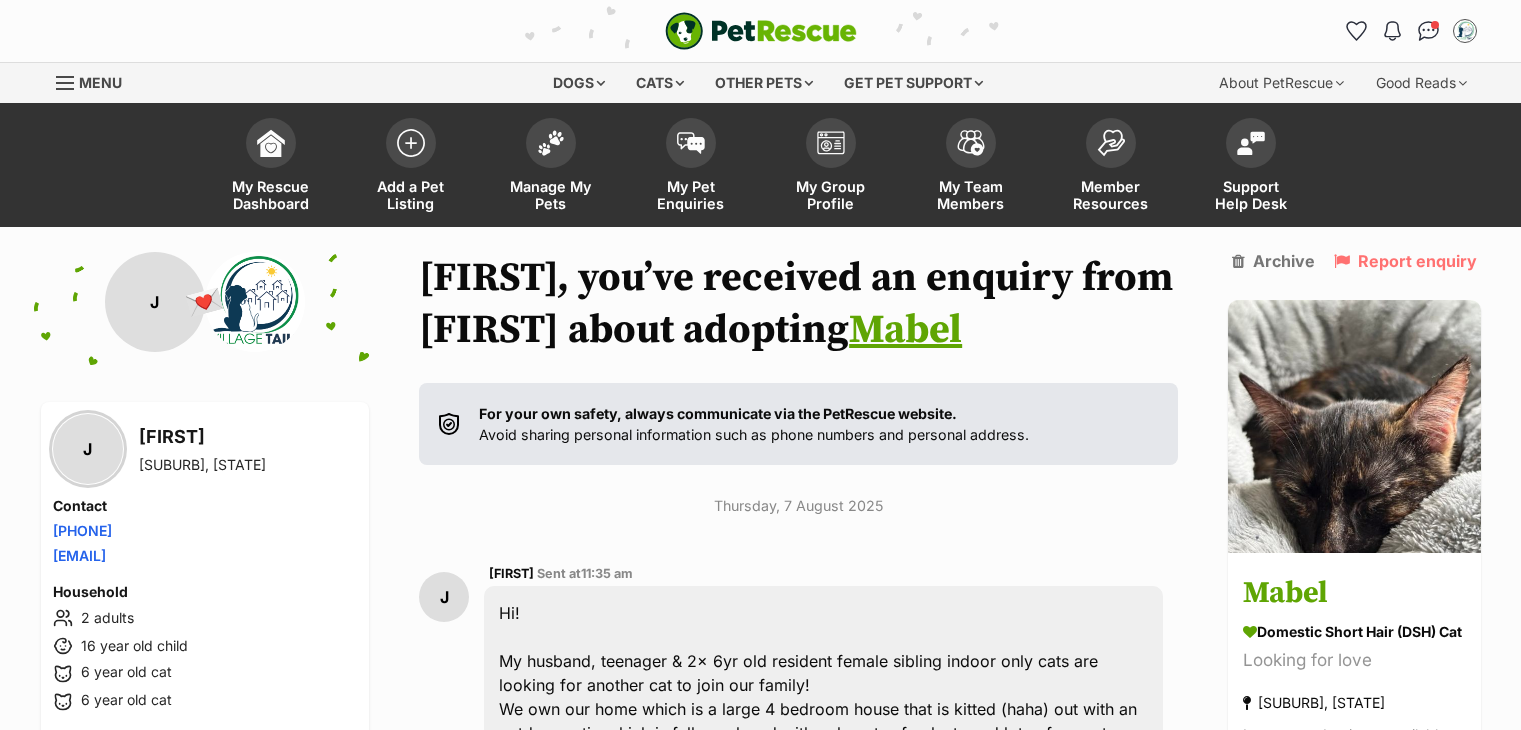 scroll, scrollTop: 614, scrollLeft: 0, axis: vertical 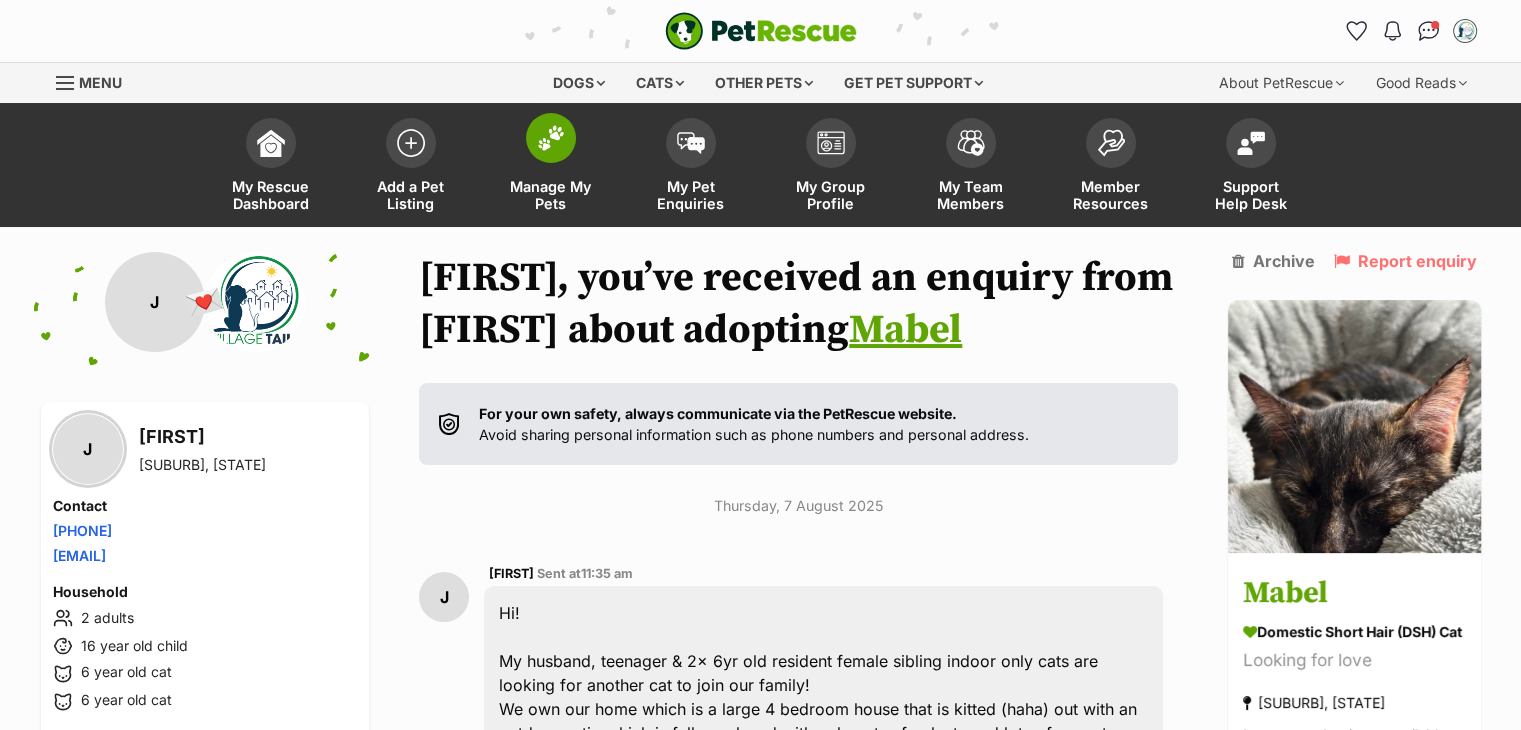 click at bounding box center (551, 138) 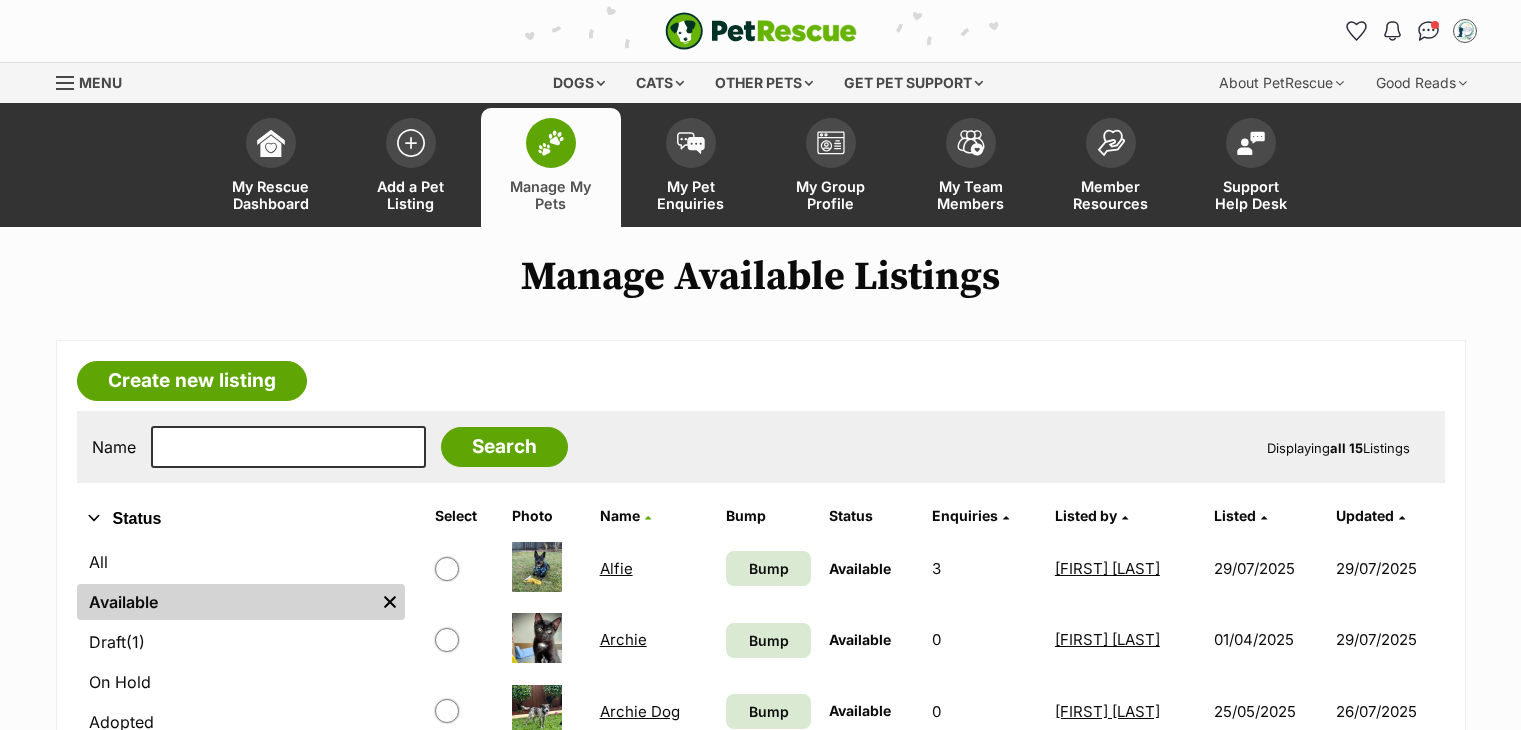scroll, scrollTop: 300, scrollLeft: 0, axis: vertical 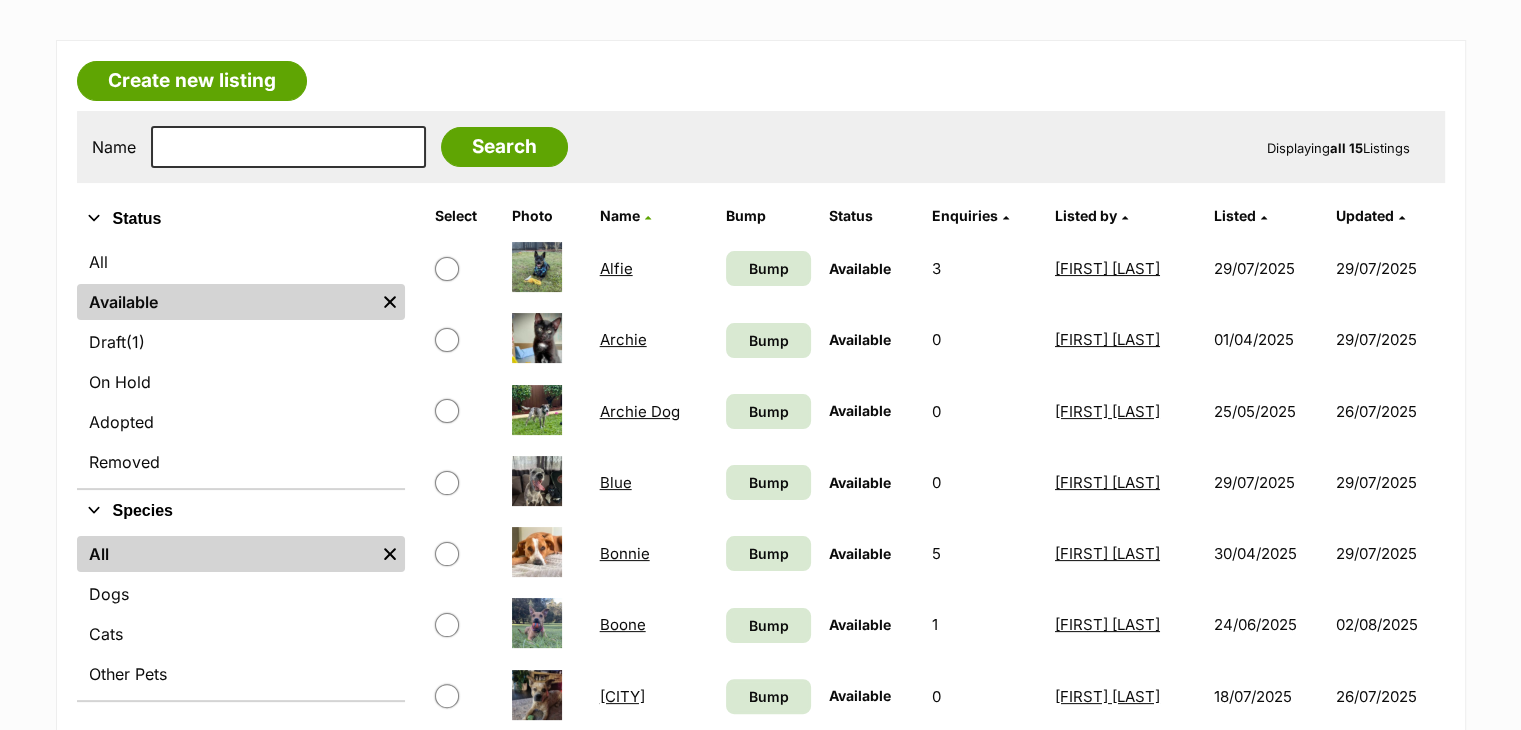 click on "Alfie" at bounding box center [616, 268] 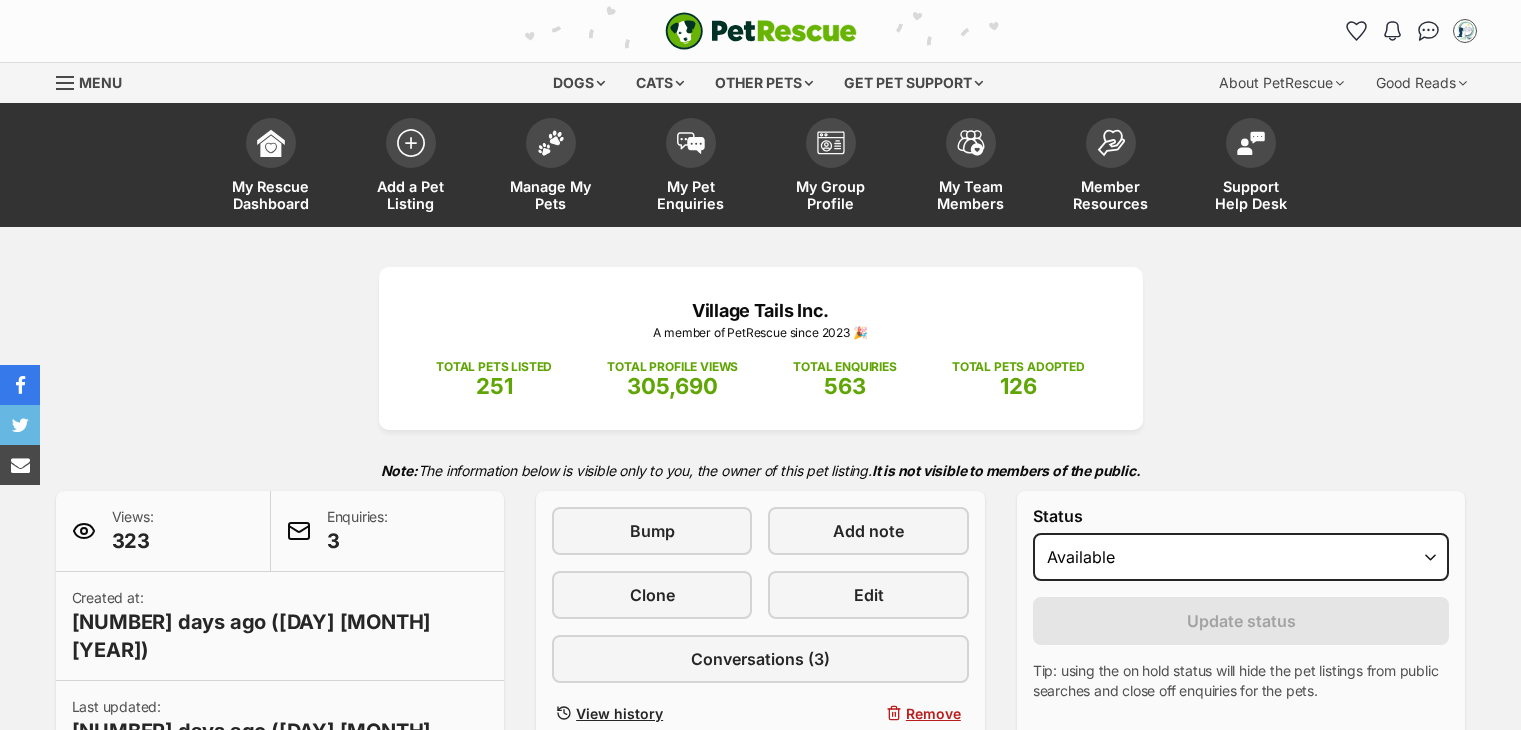 scroll, scrollTop: 100, scrollLeft: 0, axis: vertical 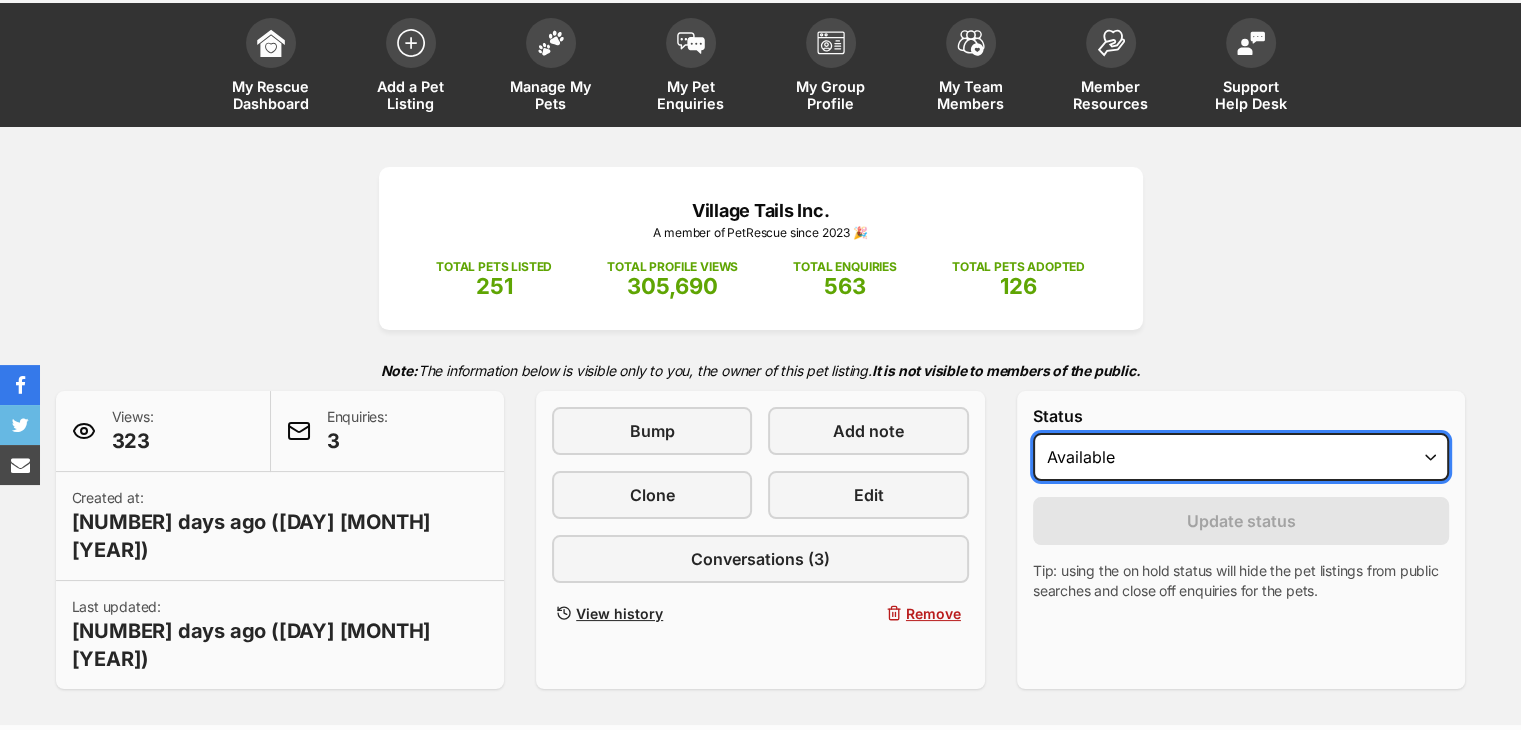 click on "Draft - not available as listing has enquires
Available
On hold
Adopted" at bounding box center [1241, 457] 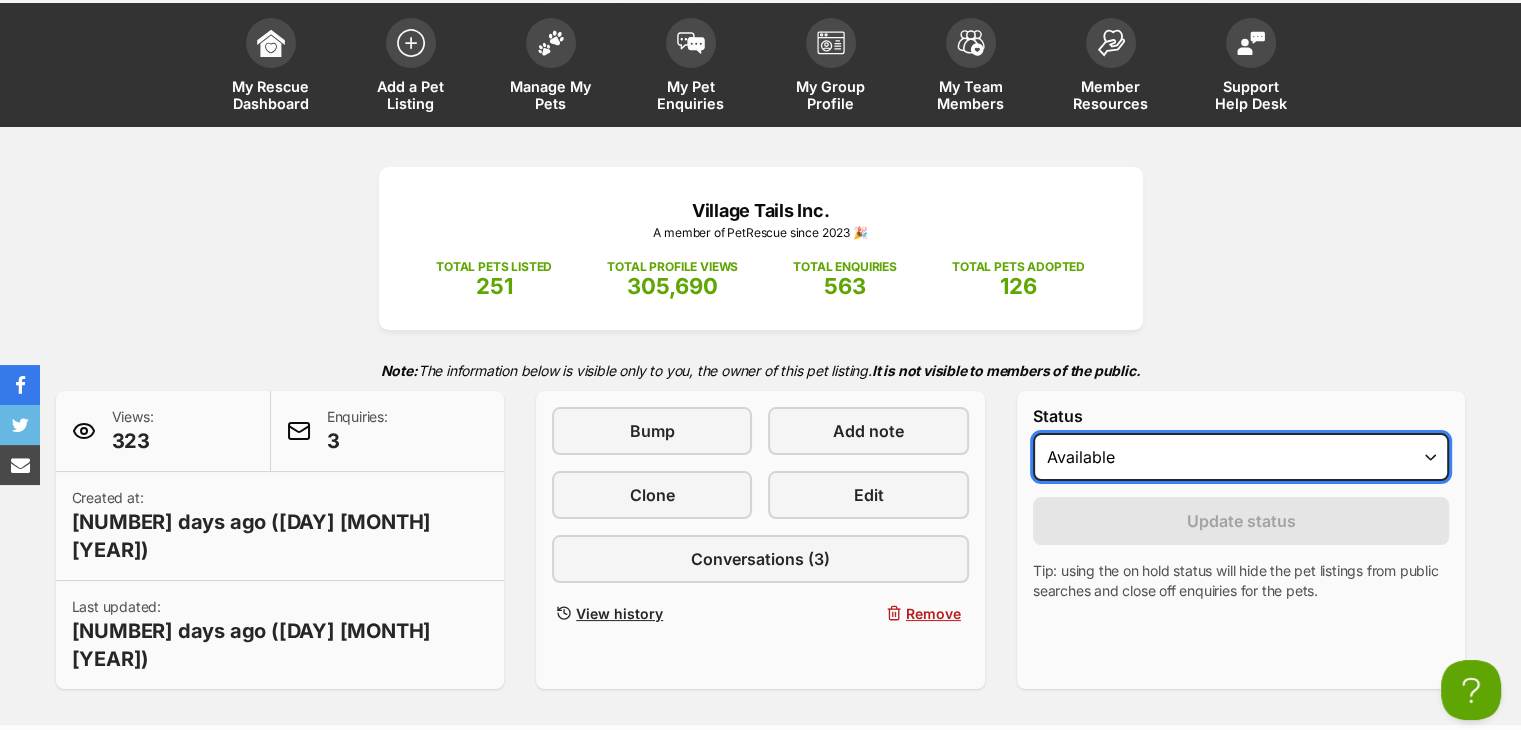 scroll, scrollTop: 0, scrollLeft: 0, axis: both 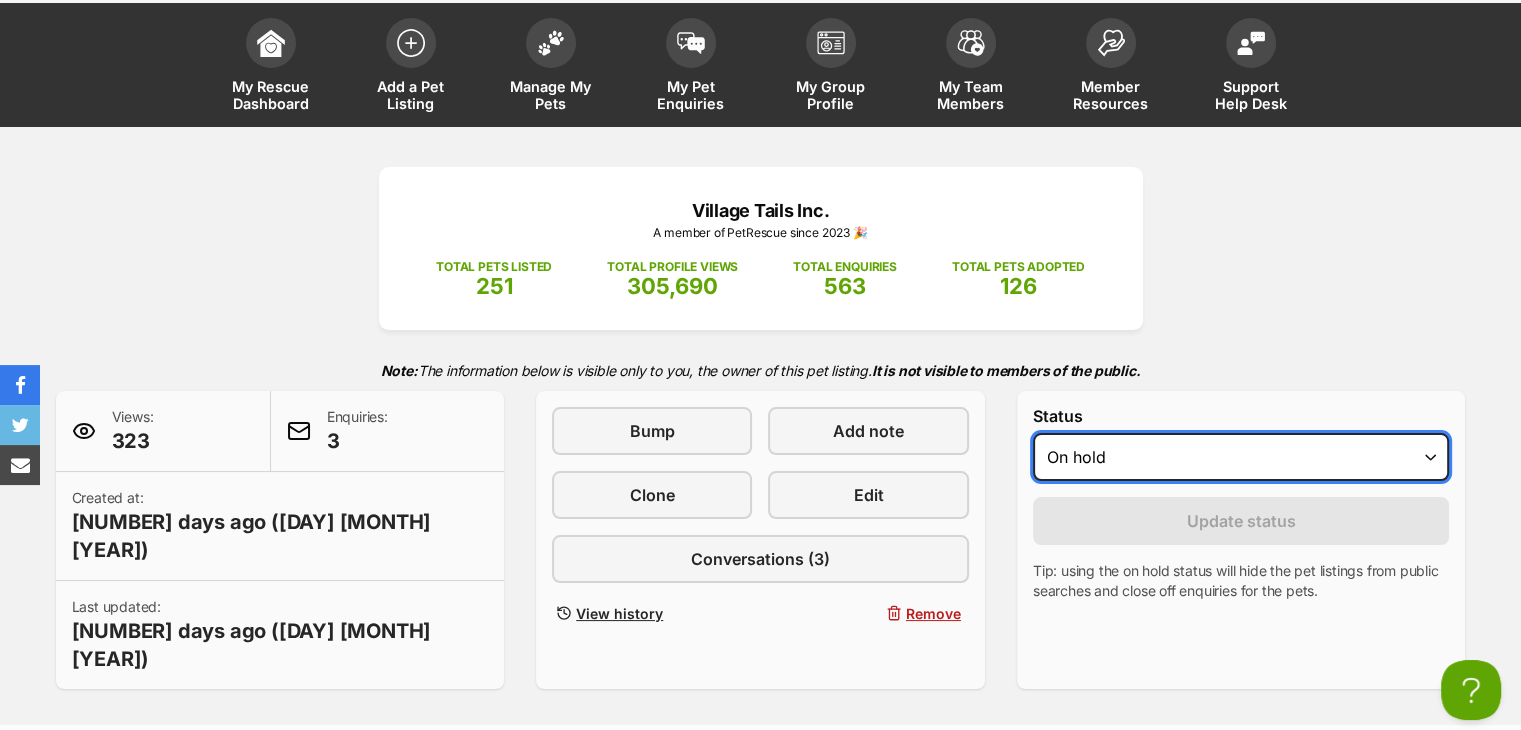 click on "Draft - not available as listing has enquires
Available
On hold
Adopted" at bounding box center (1241, 457) 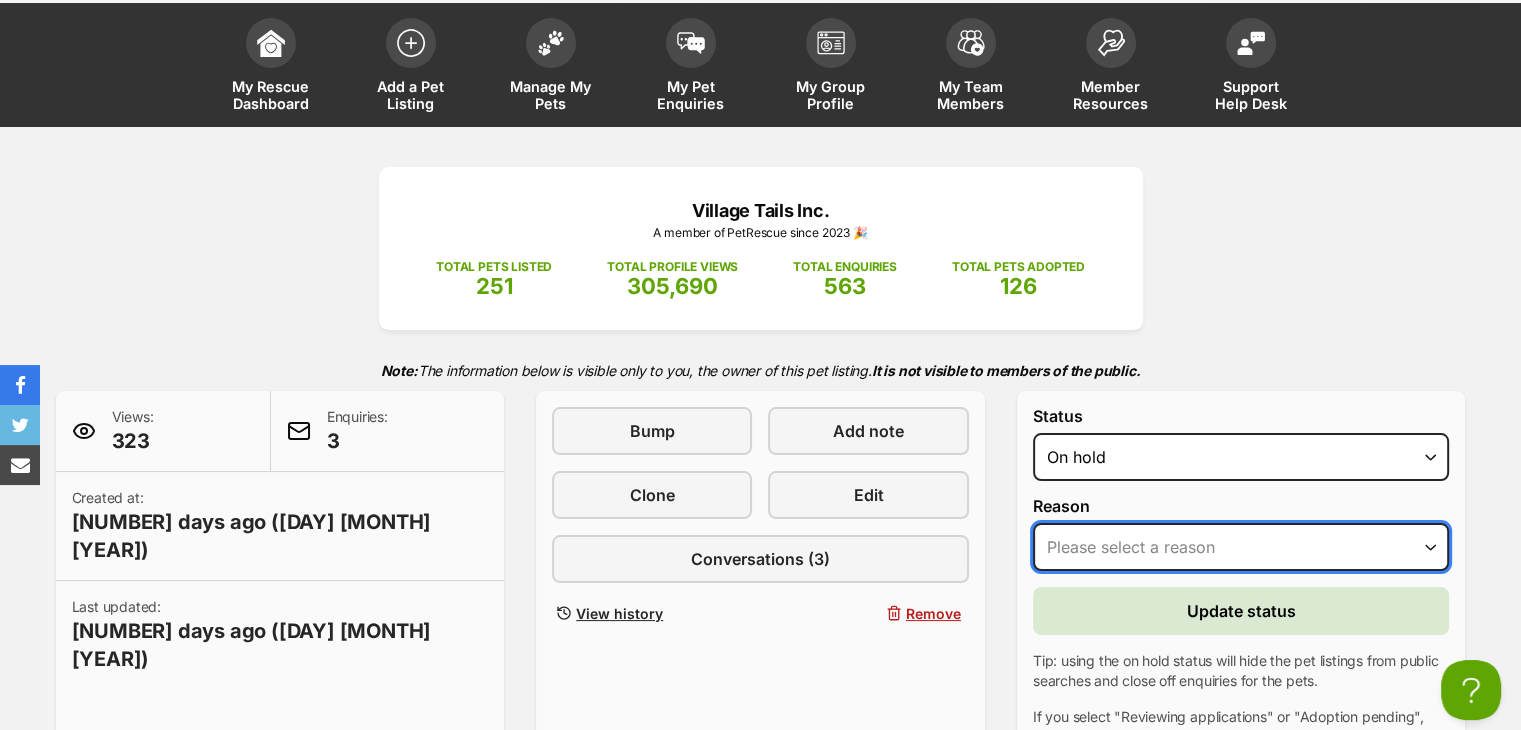 click on "Please select a reason
Medical reasons
Reviewing applications
Adoption pending
Other" at bounding box center (1241, 547) 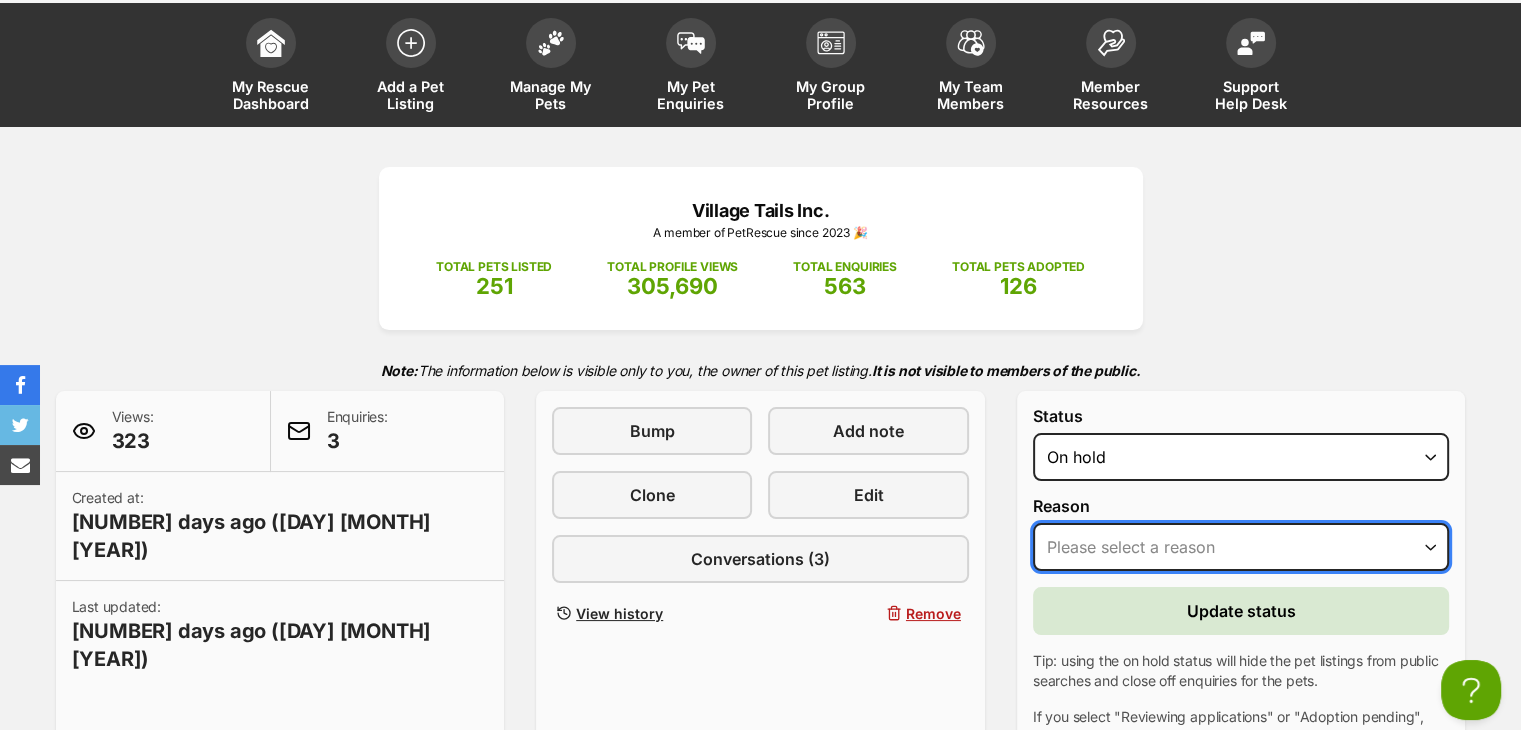 select on "reviewing_applications" 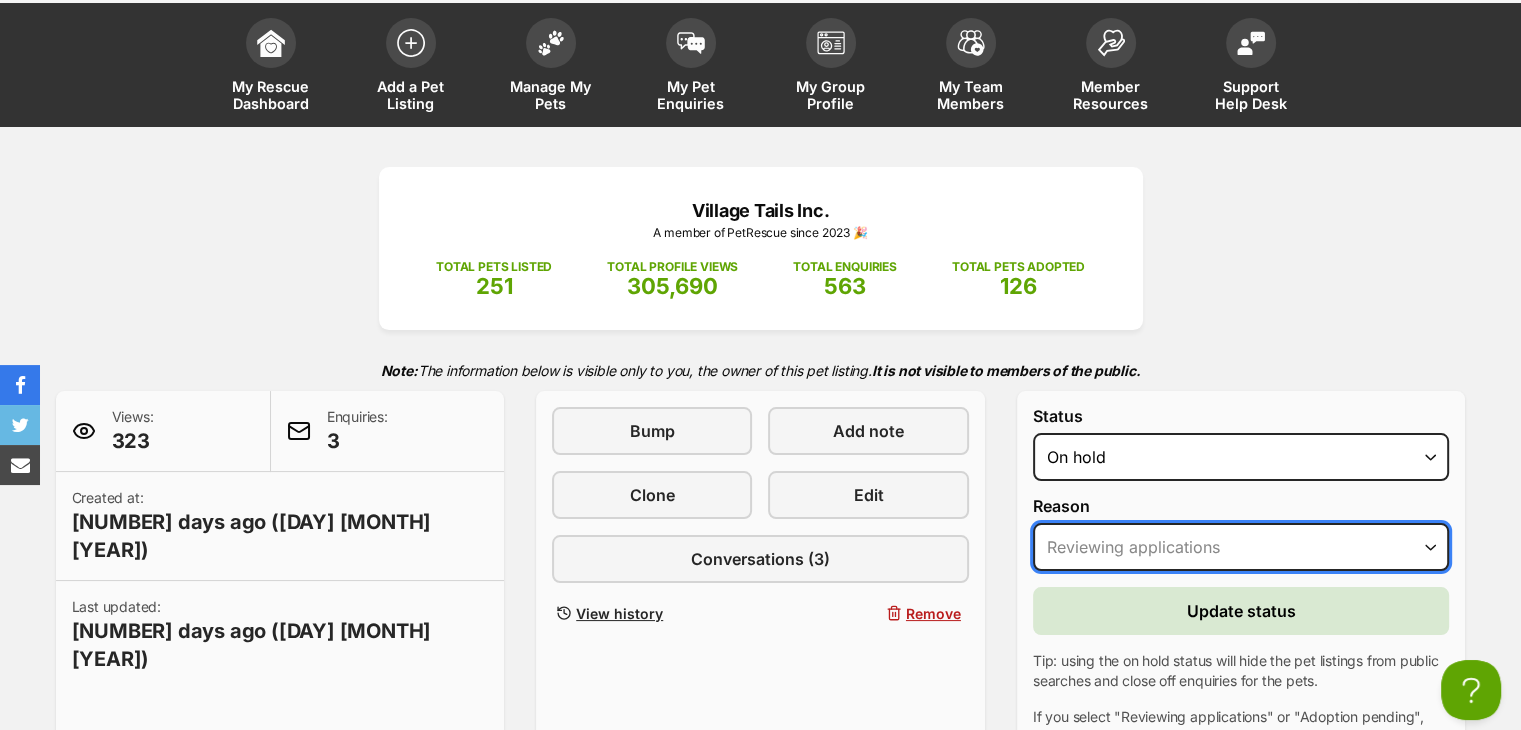 click on "Please select a reason
Medical reasons
Reviewing applications
Adoption pending
Other" at bounding box center [1241, 547] 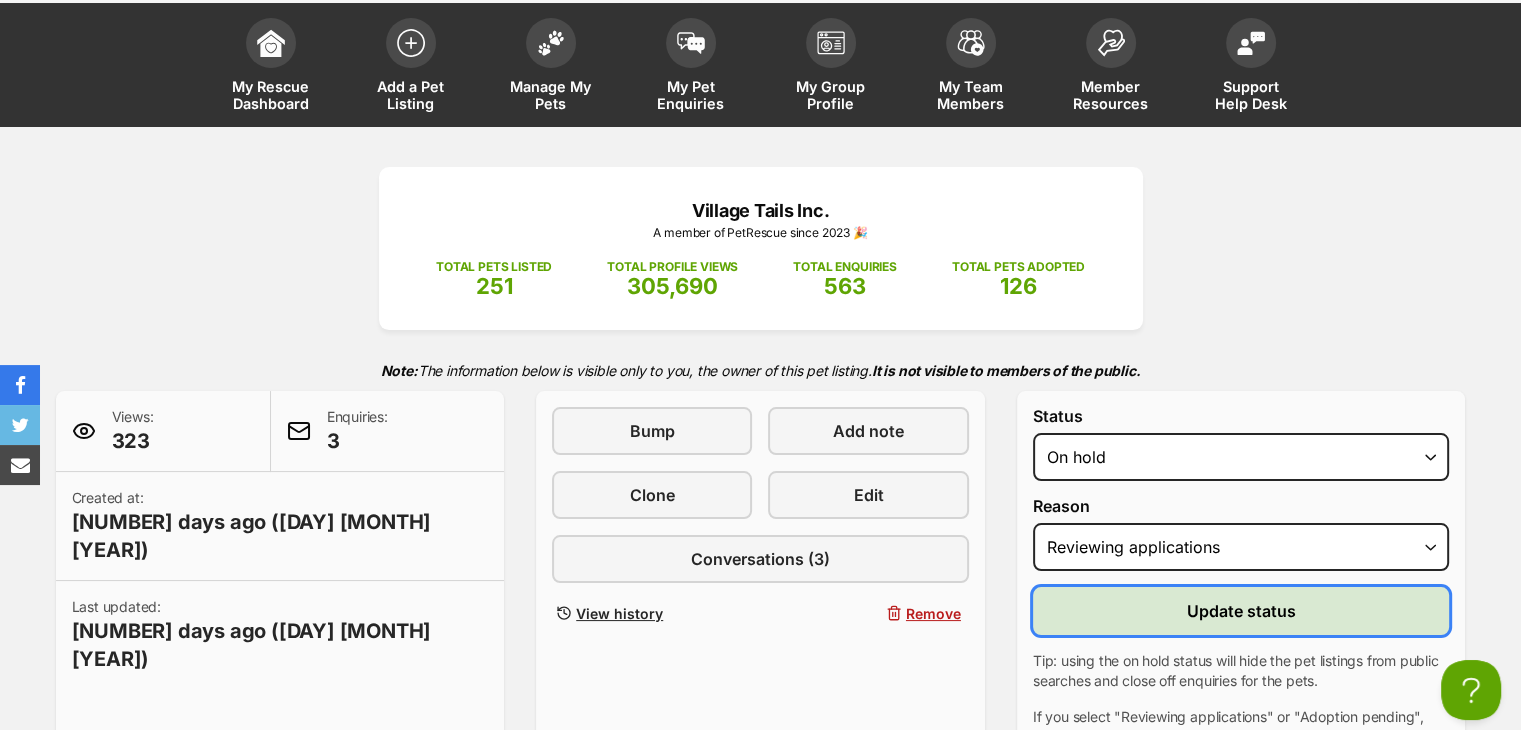 click on "Update status" at bounding box center [1241, 611] 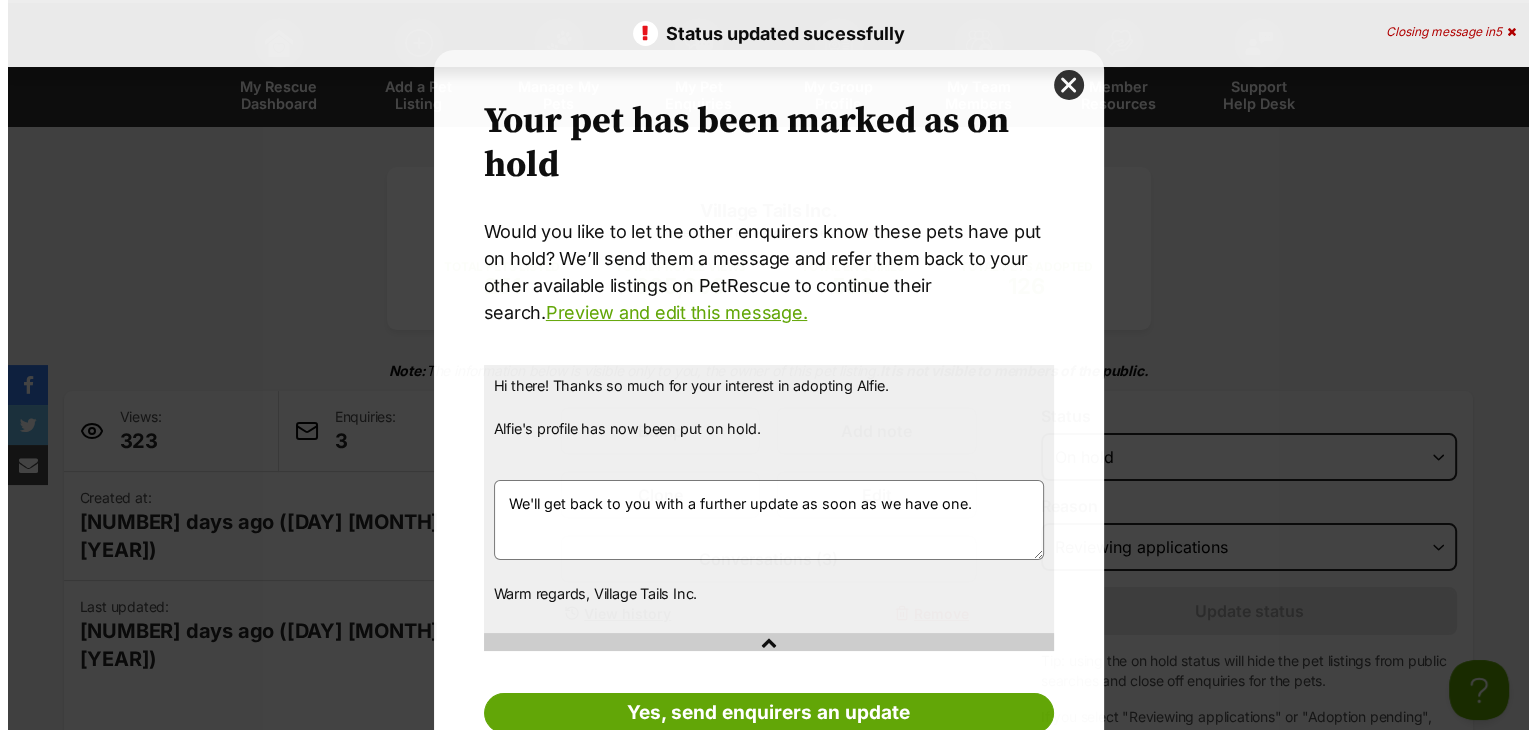 scroll, scrollTop: 0, scrollLeft: 0, axis: both 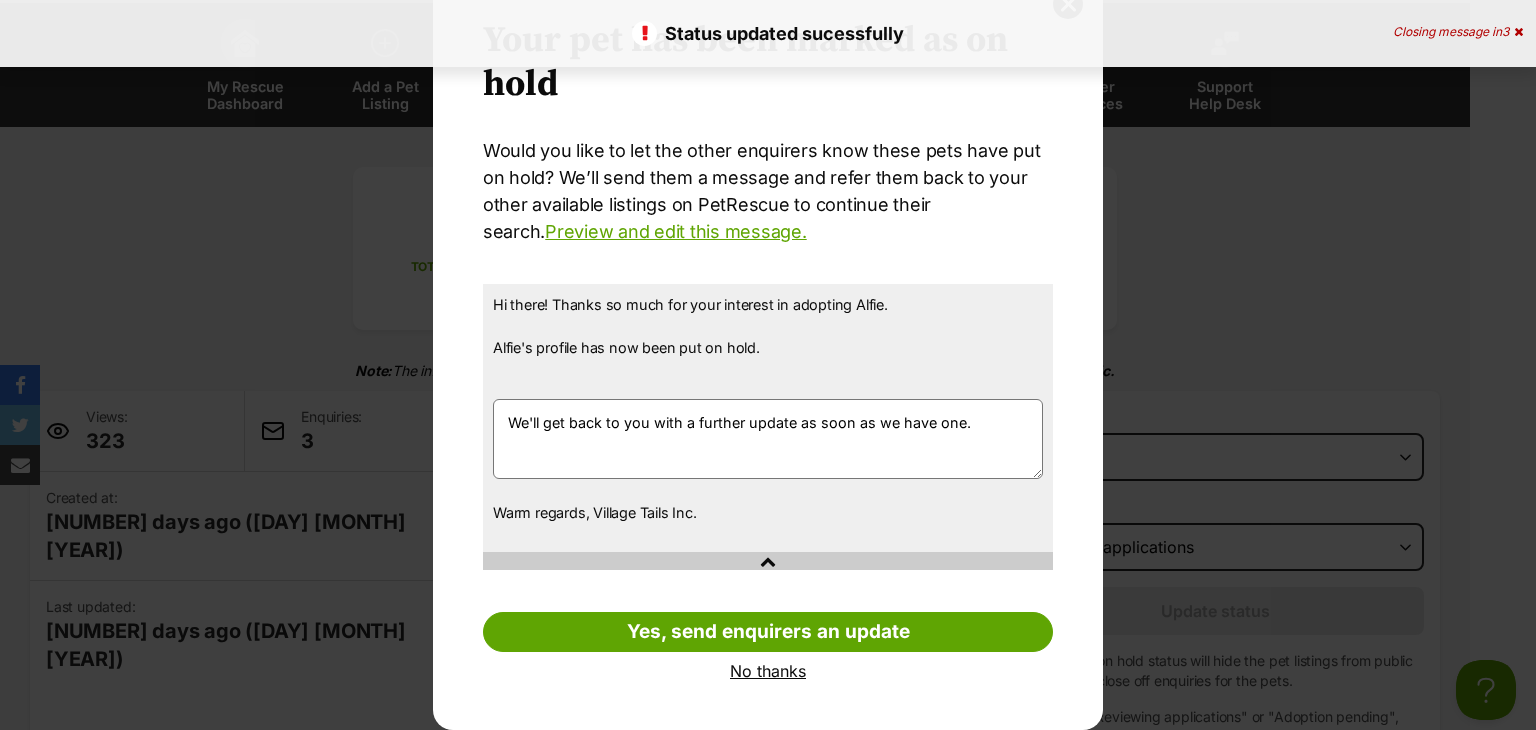 click on "No thanks" at bounding box center (768, 671) 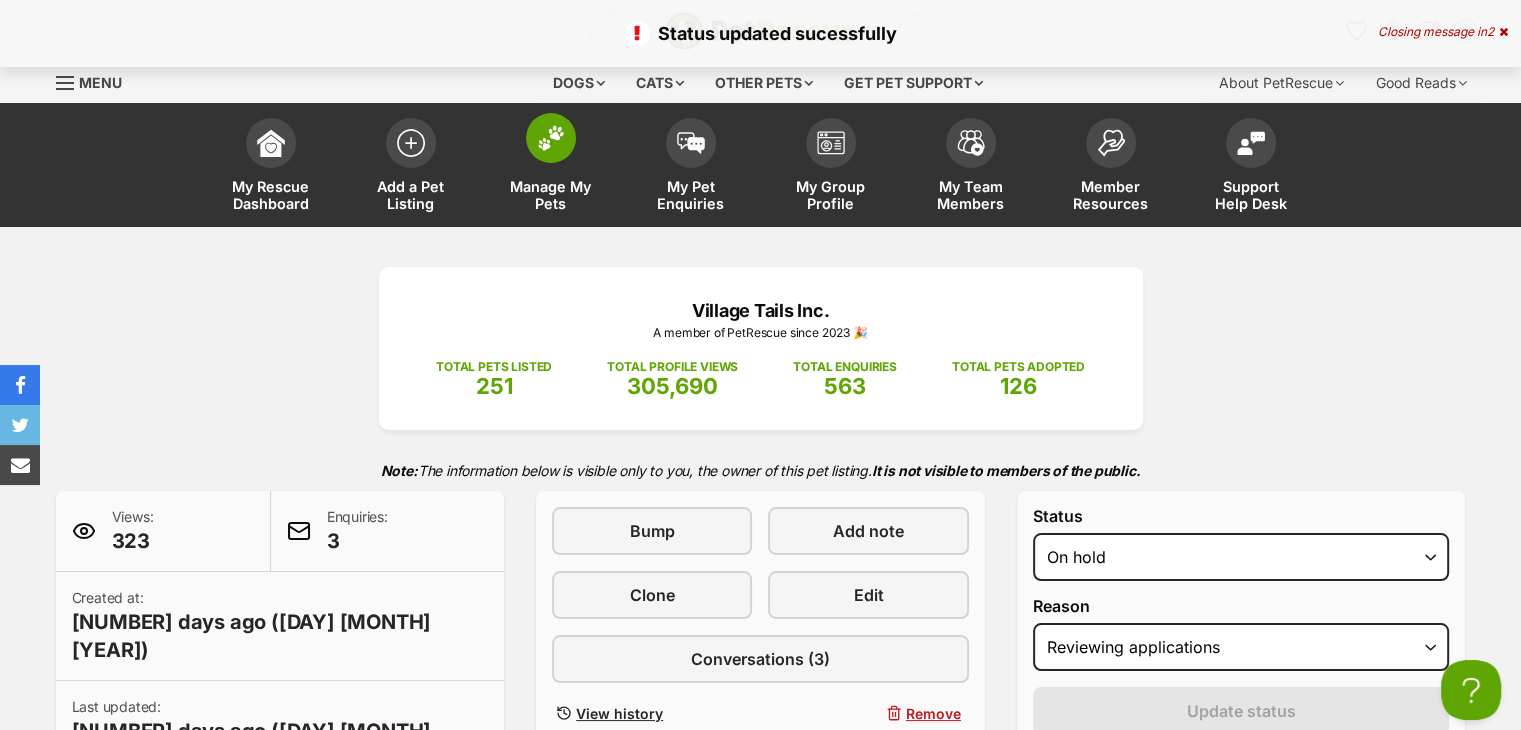 scroll, scrollTop: 0, scrollLeft: 0, axis: both 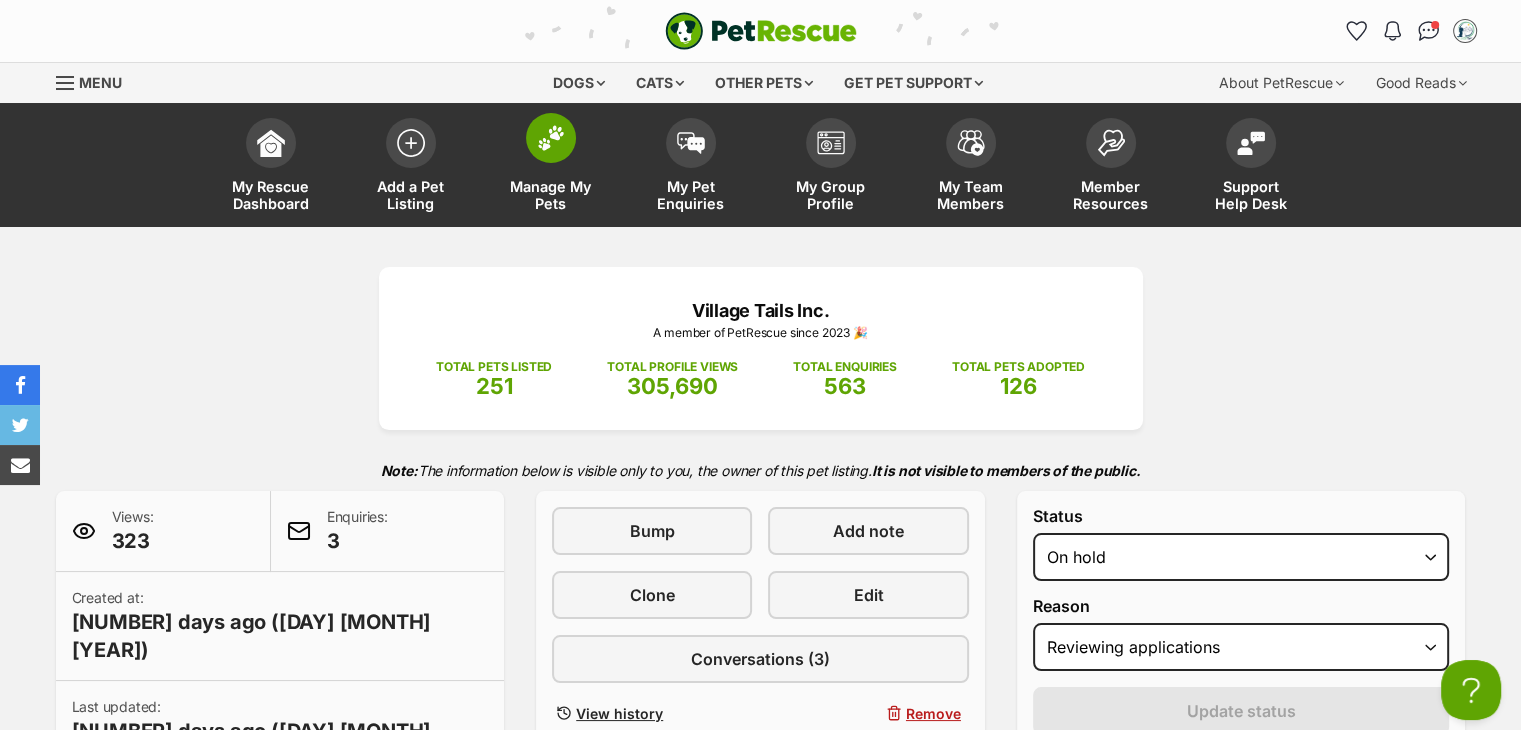 click at bounding box center [551, 138] 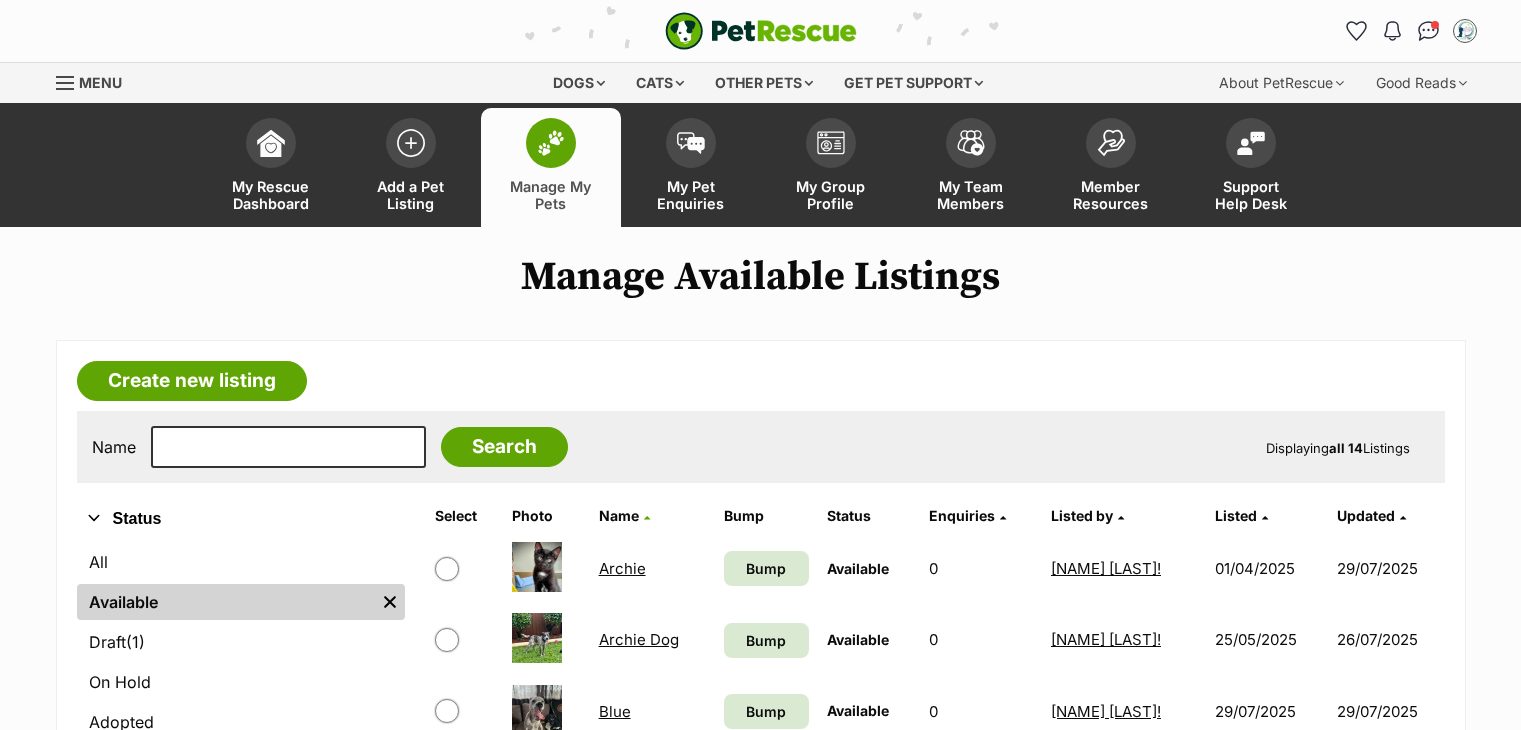 scroll, scrollTop: 0, scrollLeft: 0, axis: both 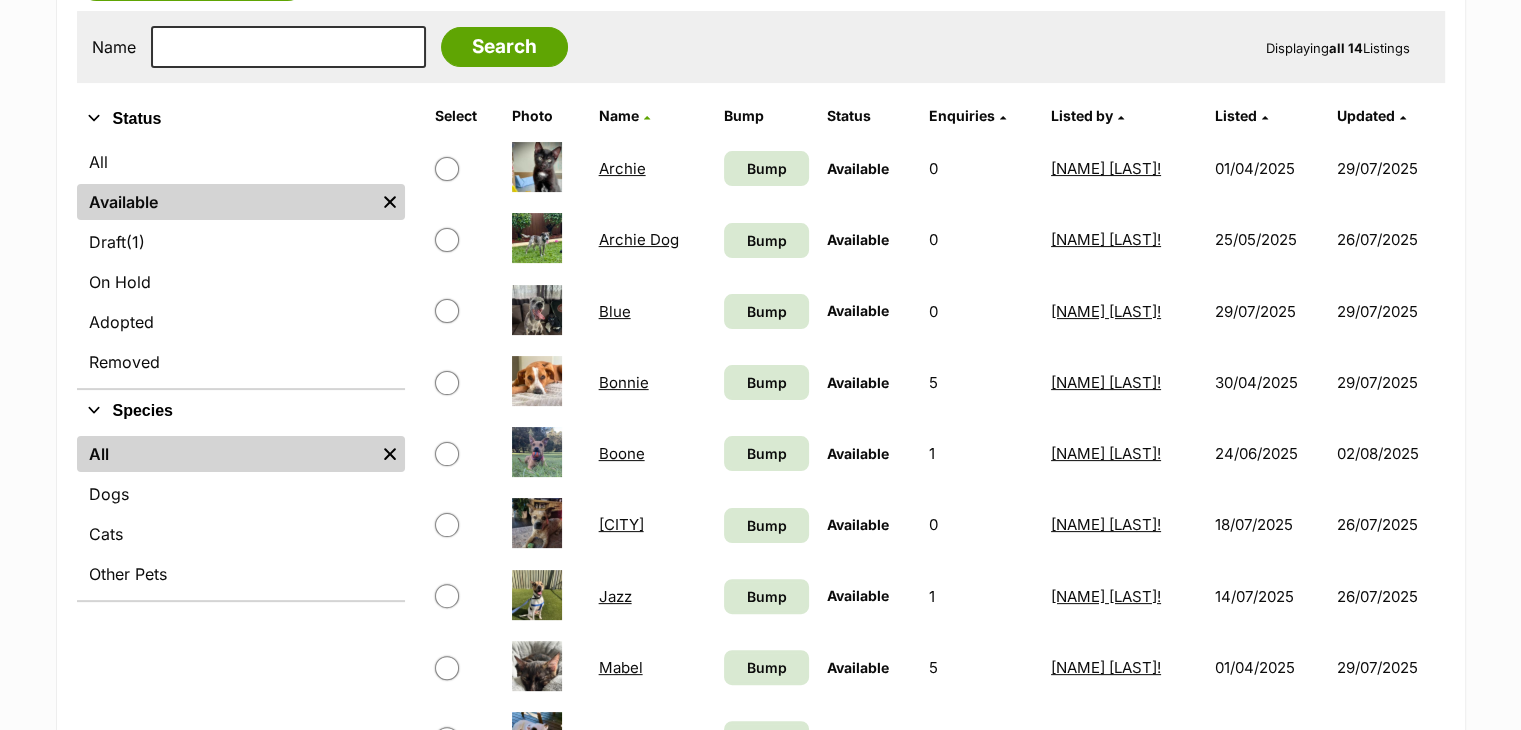 click on "Blue" at bounding box center (615, 311) 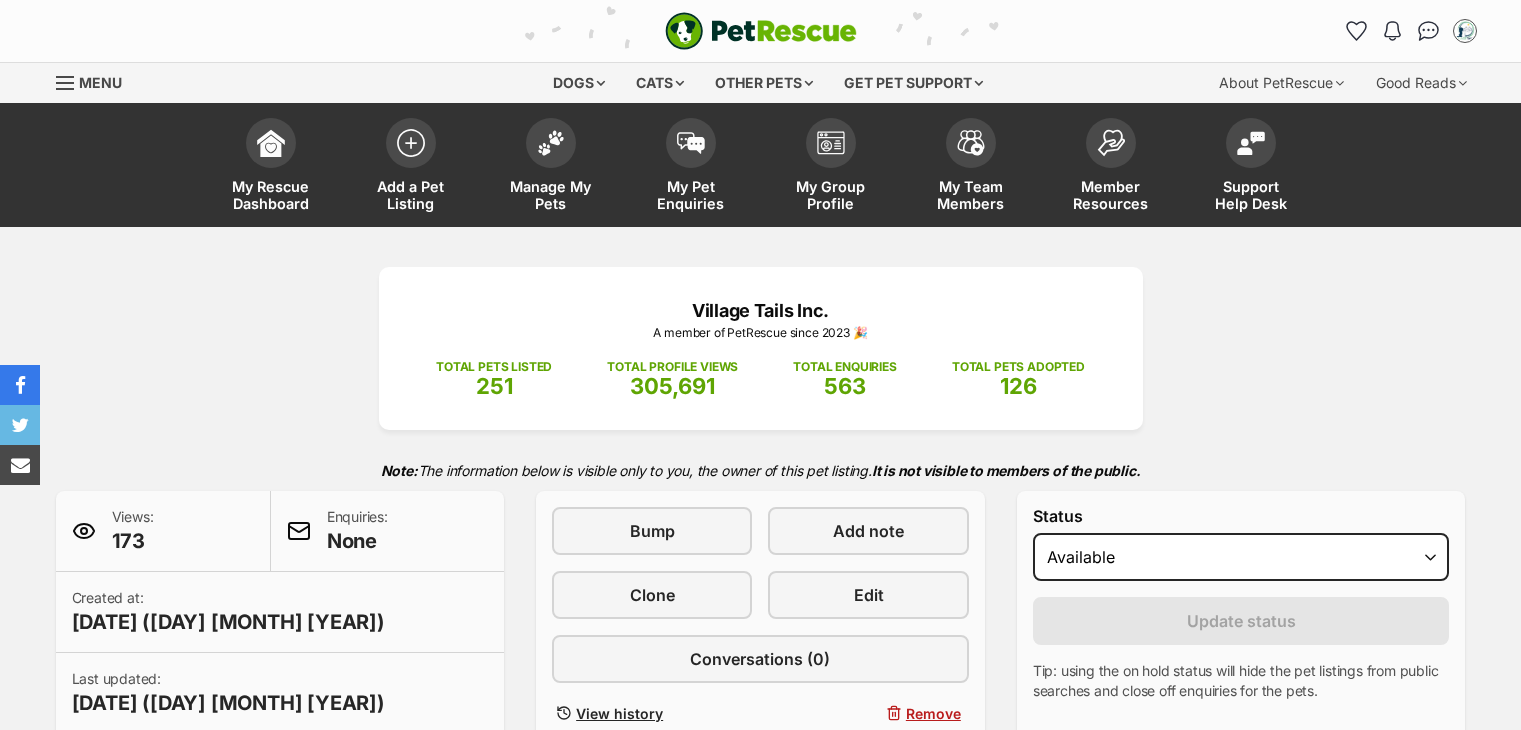 scroll, scrollTop: 0, scrollLeft: 0, axis: both 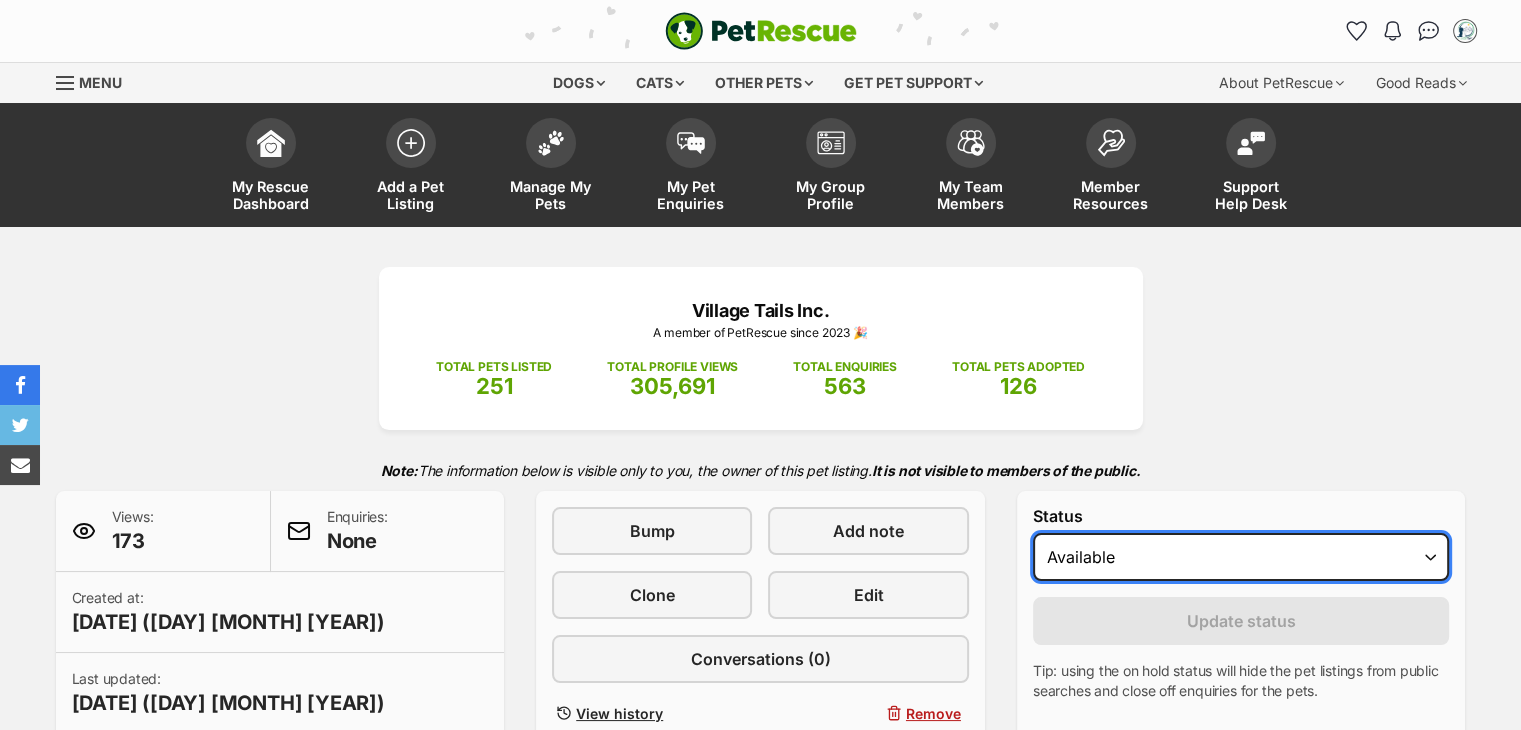 click on "Draft
Available
On hold
Adopted" at bounding box center [1241, 557] 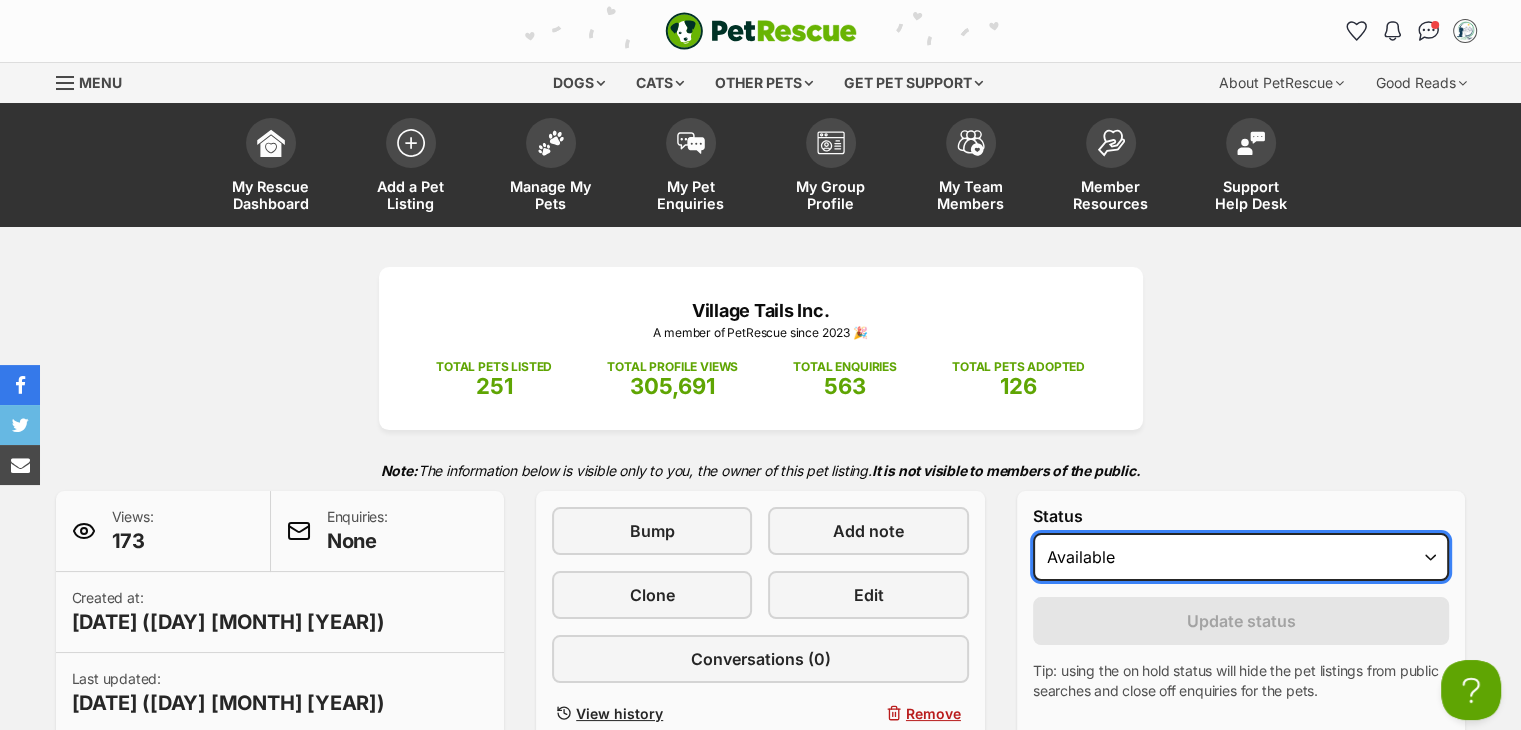 scroll, scrollTop: 0, scrollLeft: 0, axis: both 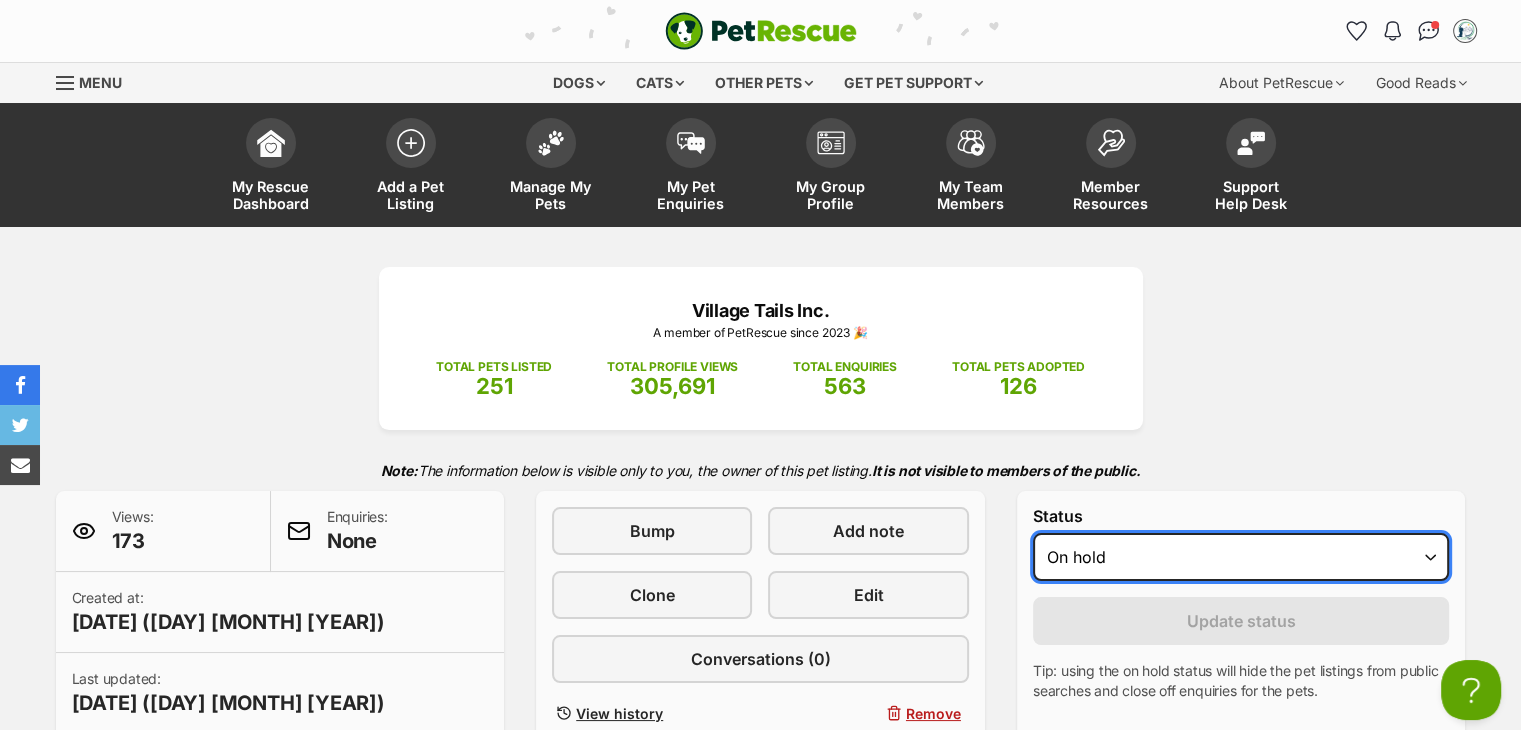 click on "Draft
Available
On hold
Adopted" at bounding box center [1241, 557] 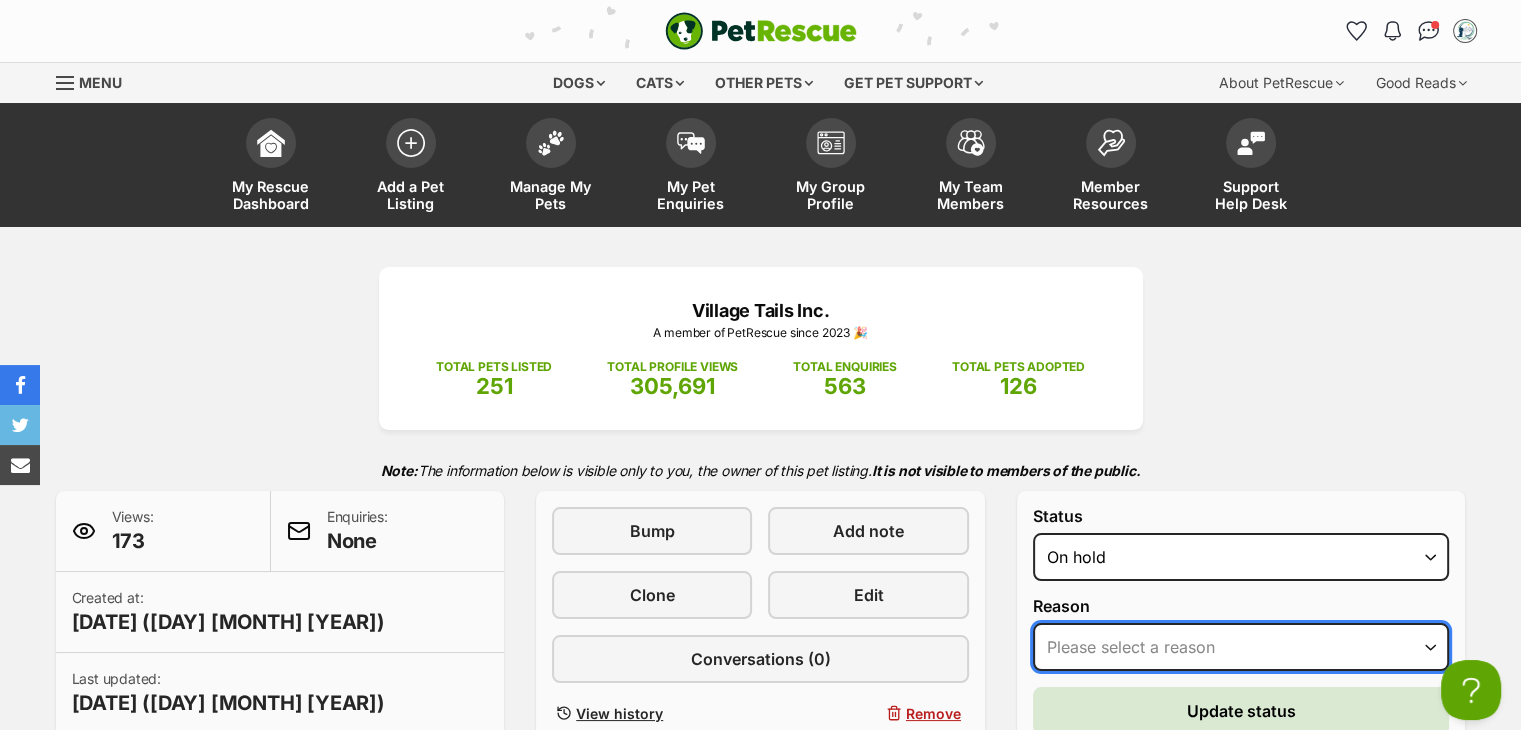 click on "Please select a reason
Medical reasons
Reviewing applications
Adoption pending
Other" at bounding box center (1241, 647) 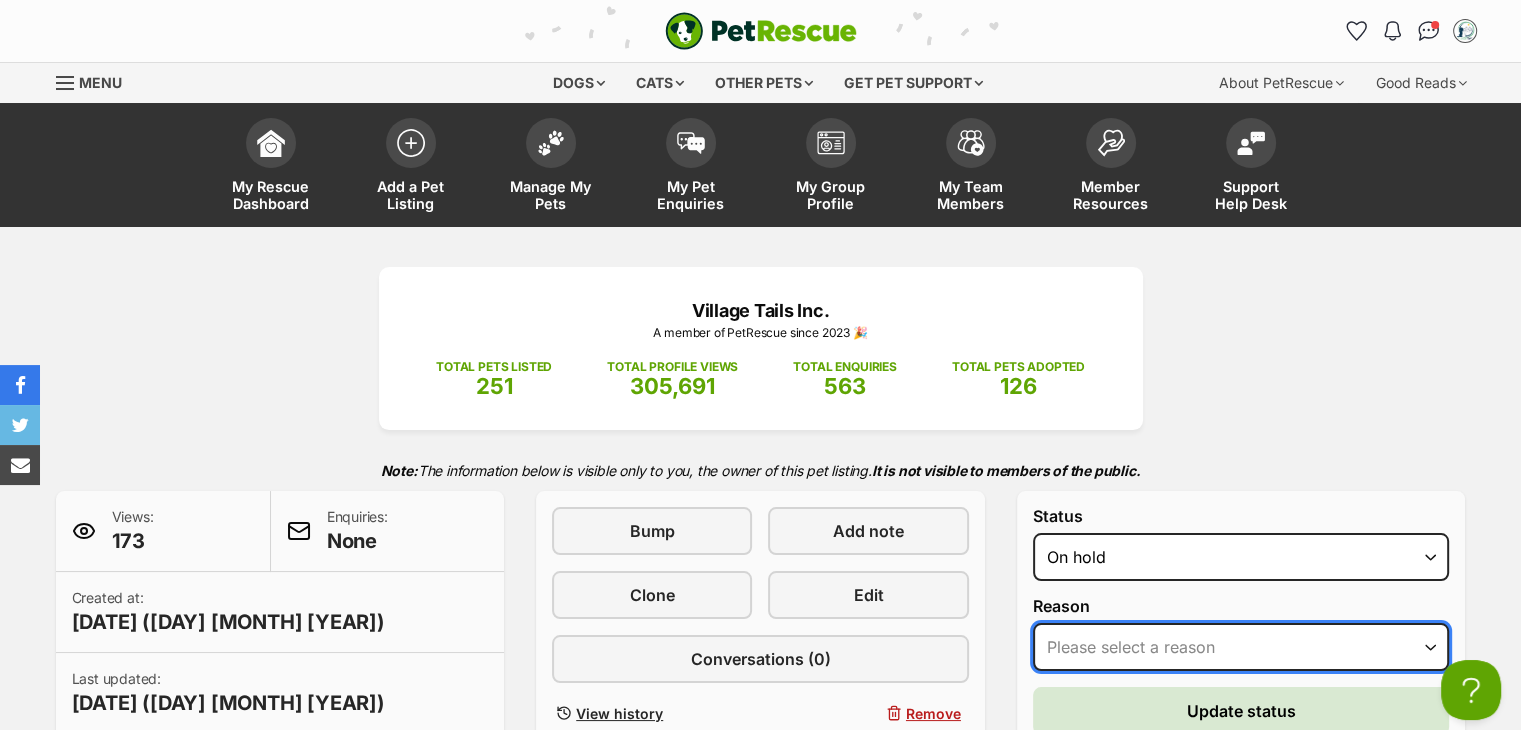 select on "adoption_pending" 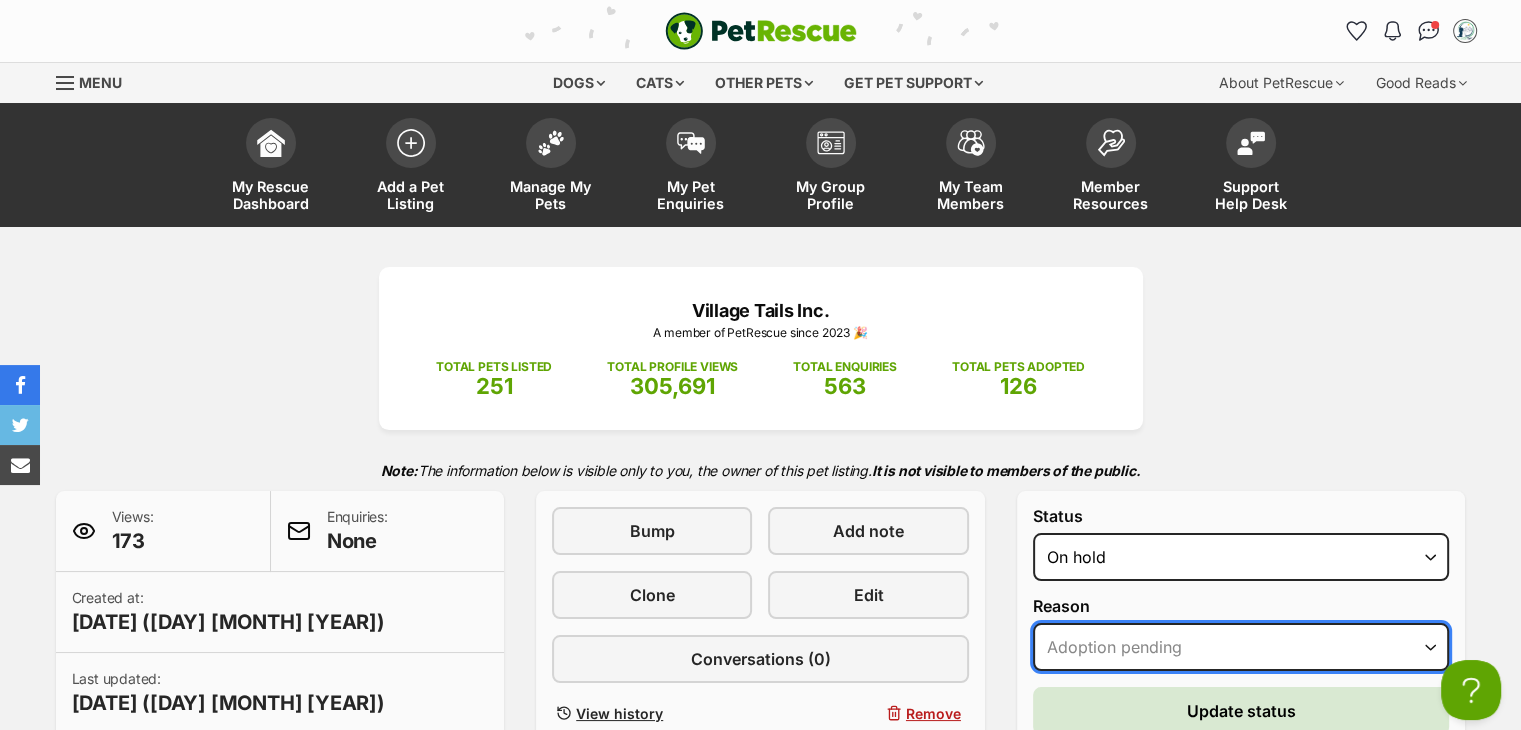 click on "Please select a reason
Medical reasons
Reviewing applications
Adoption pending
Other" at bounding box center (1241, 647) 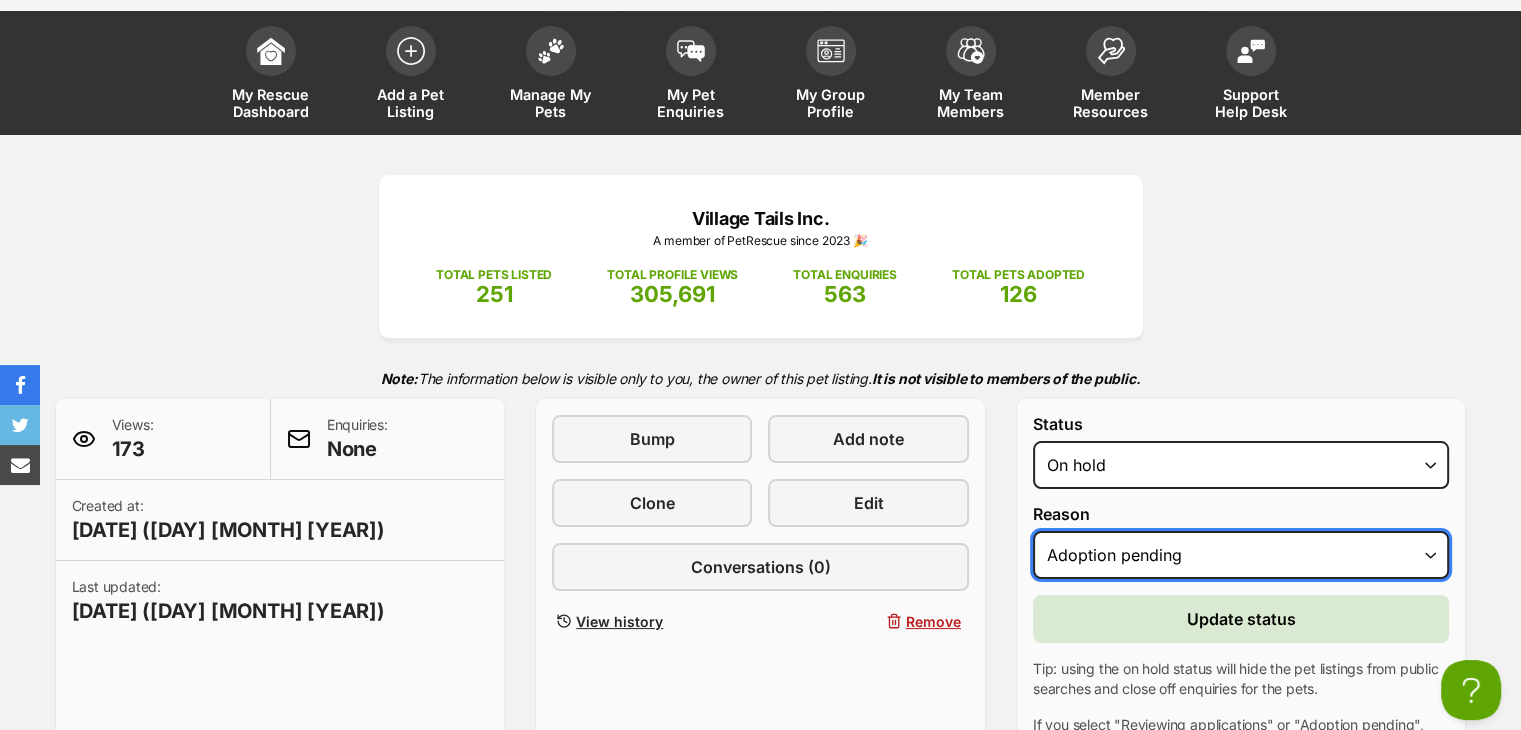 scroll, scrollTop: 100, scrollLeft: 0, axis: vertical 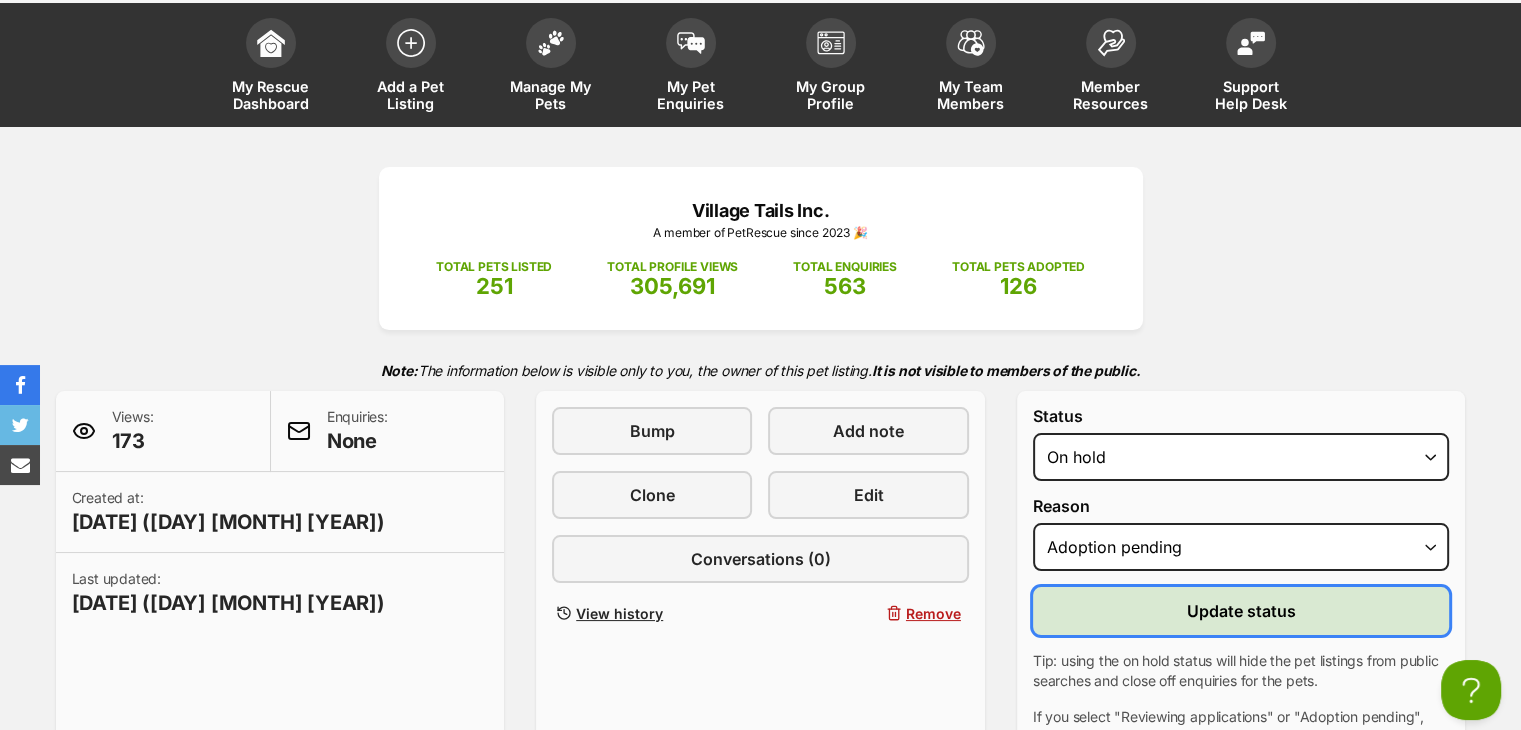 click on "Update status" at bounding box center [1241, 611] 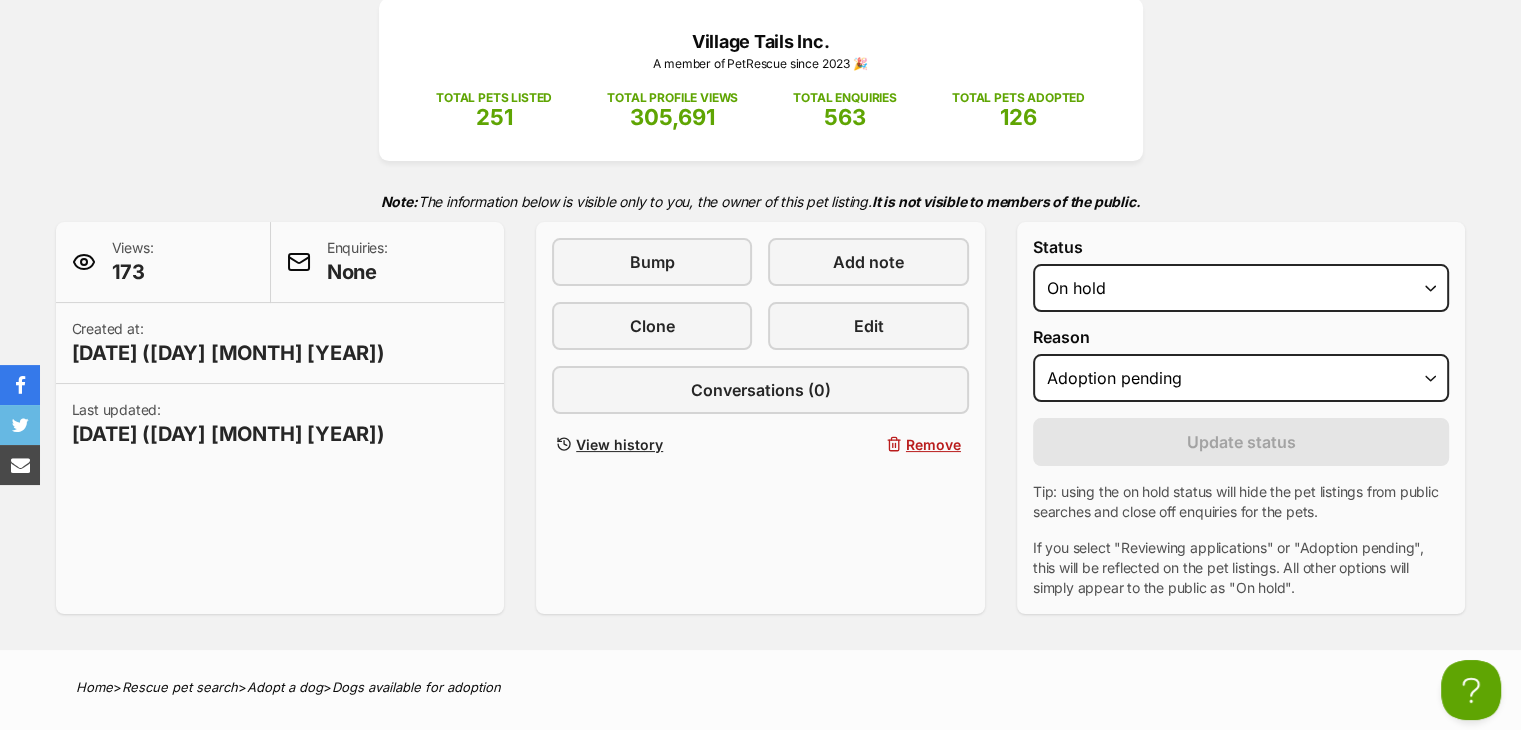 scroll, scrollTop: 100, scrollLeft: 0, axis: vertical 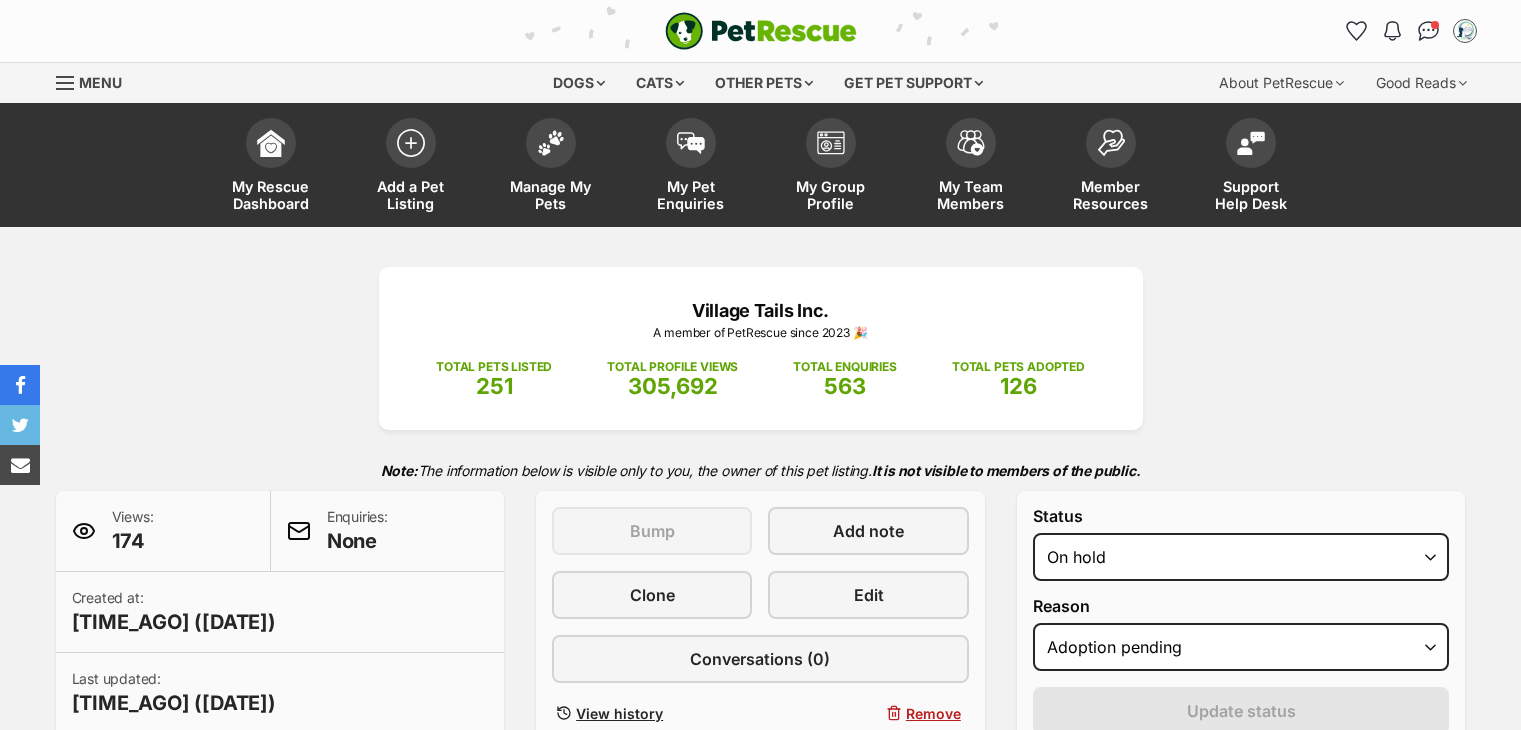 select on "adoption_pending" 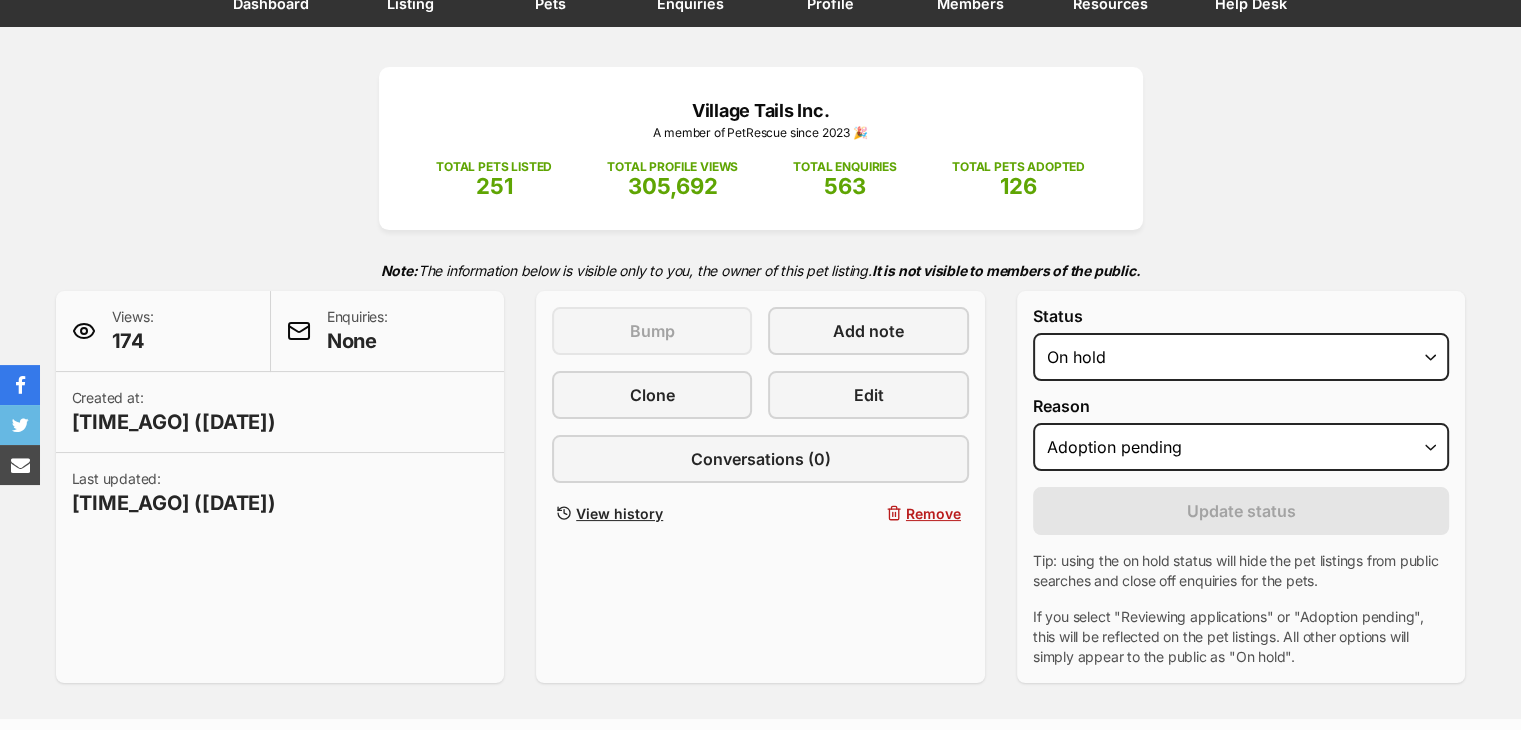 scroll, scrollTop: 0, scrollLeft: 0, axis: both 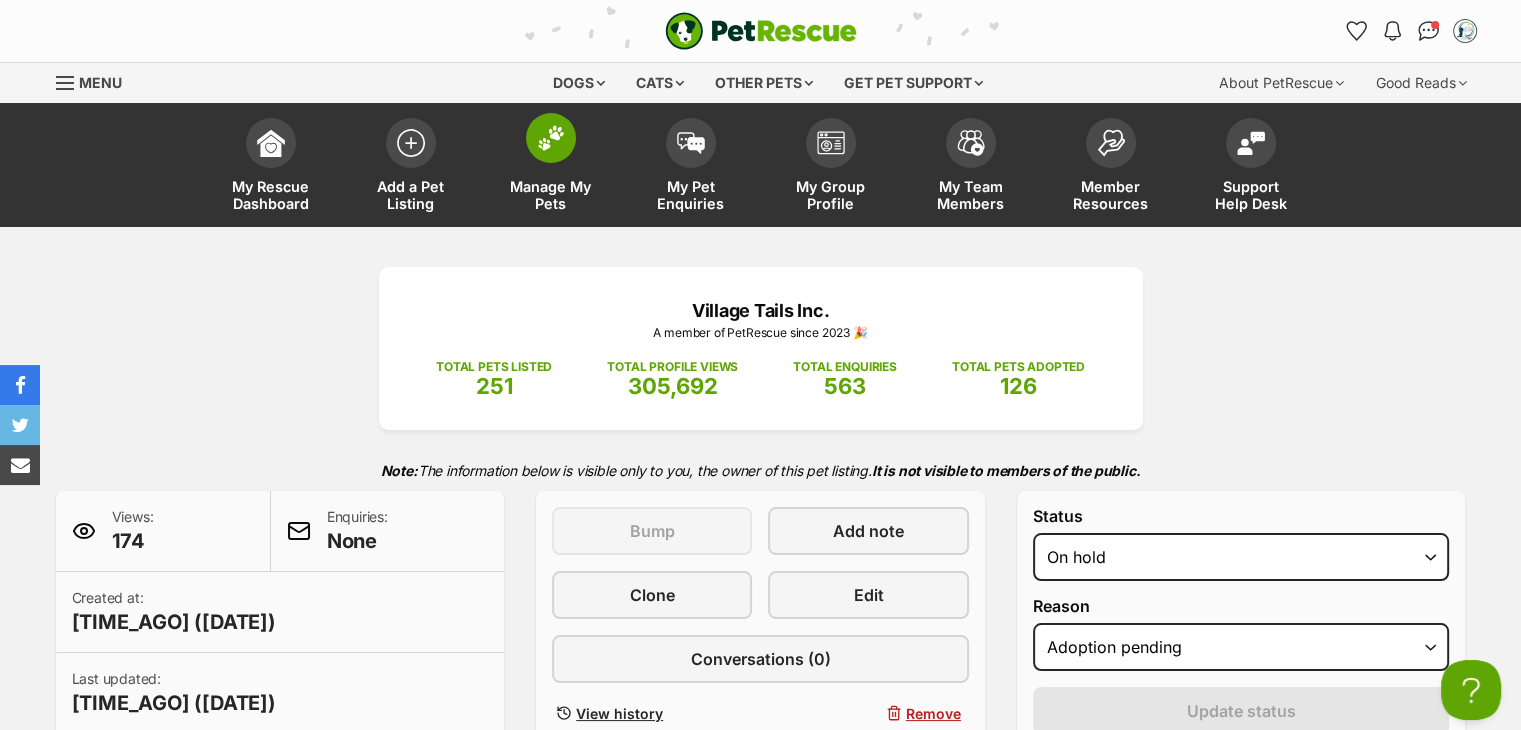 click at bounding box center (551, 138) 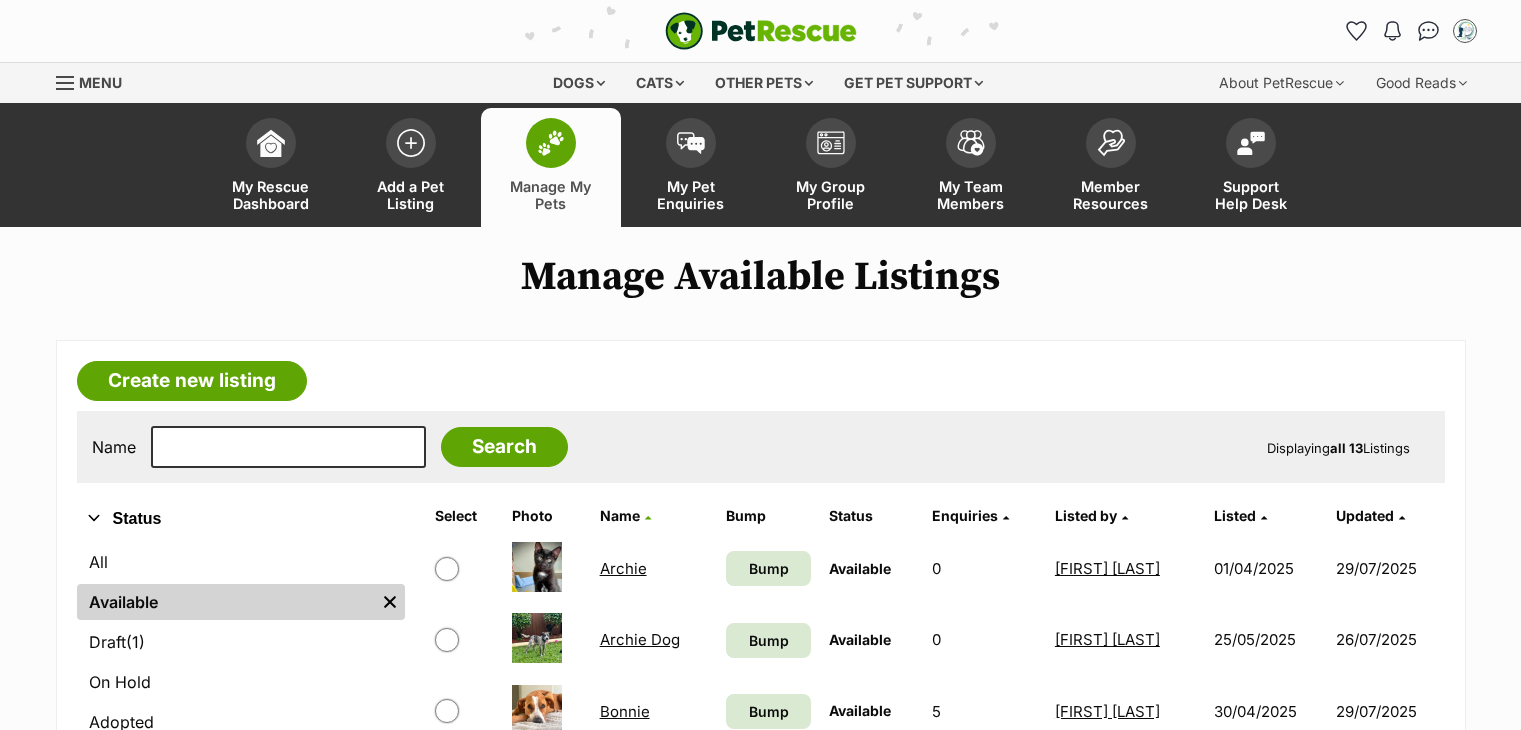 scroll, scrollTop: 216, scrollLeft: 0, axis: vertical 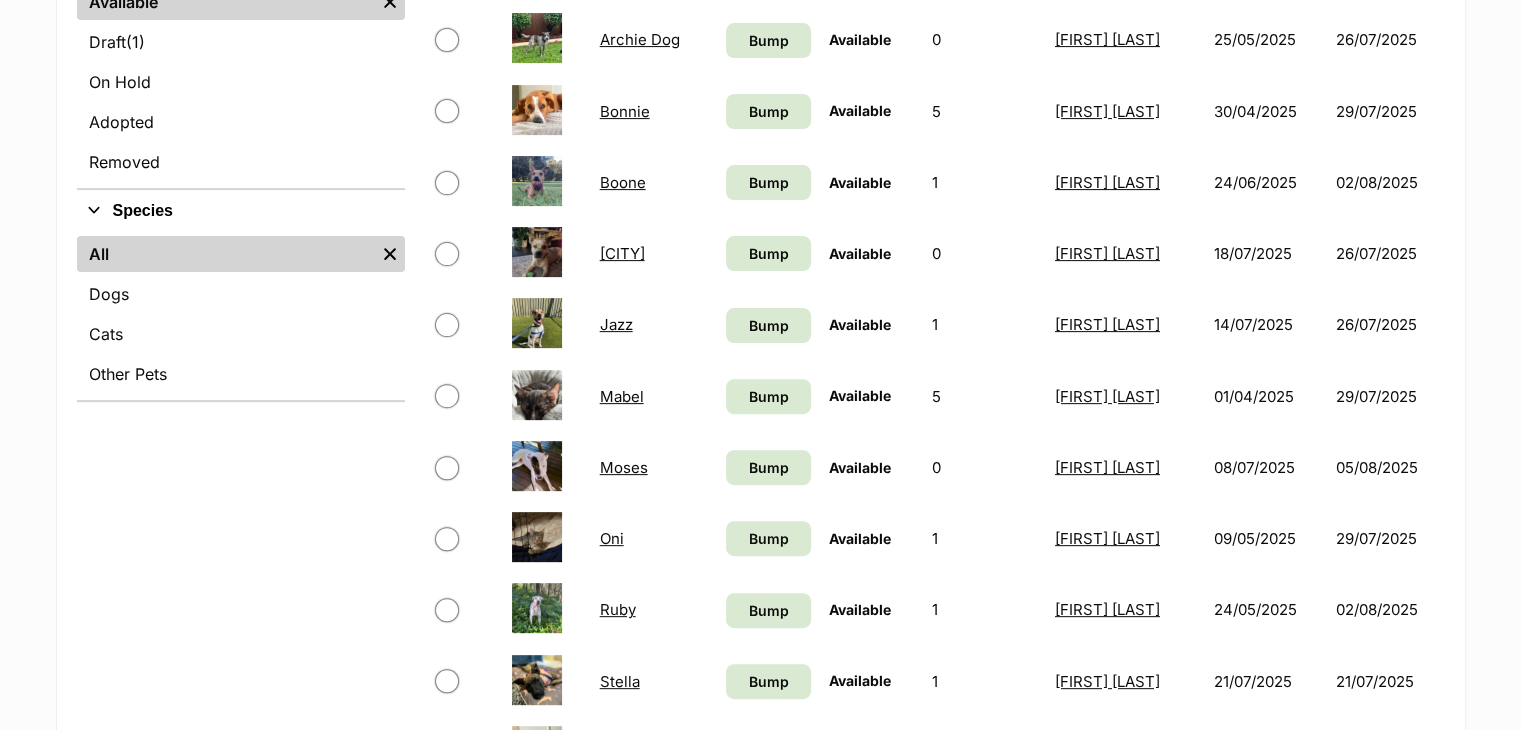 click on "[CITY]" at bounding box center (622, 253) 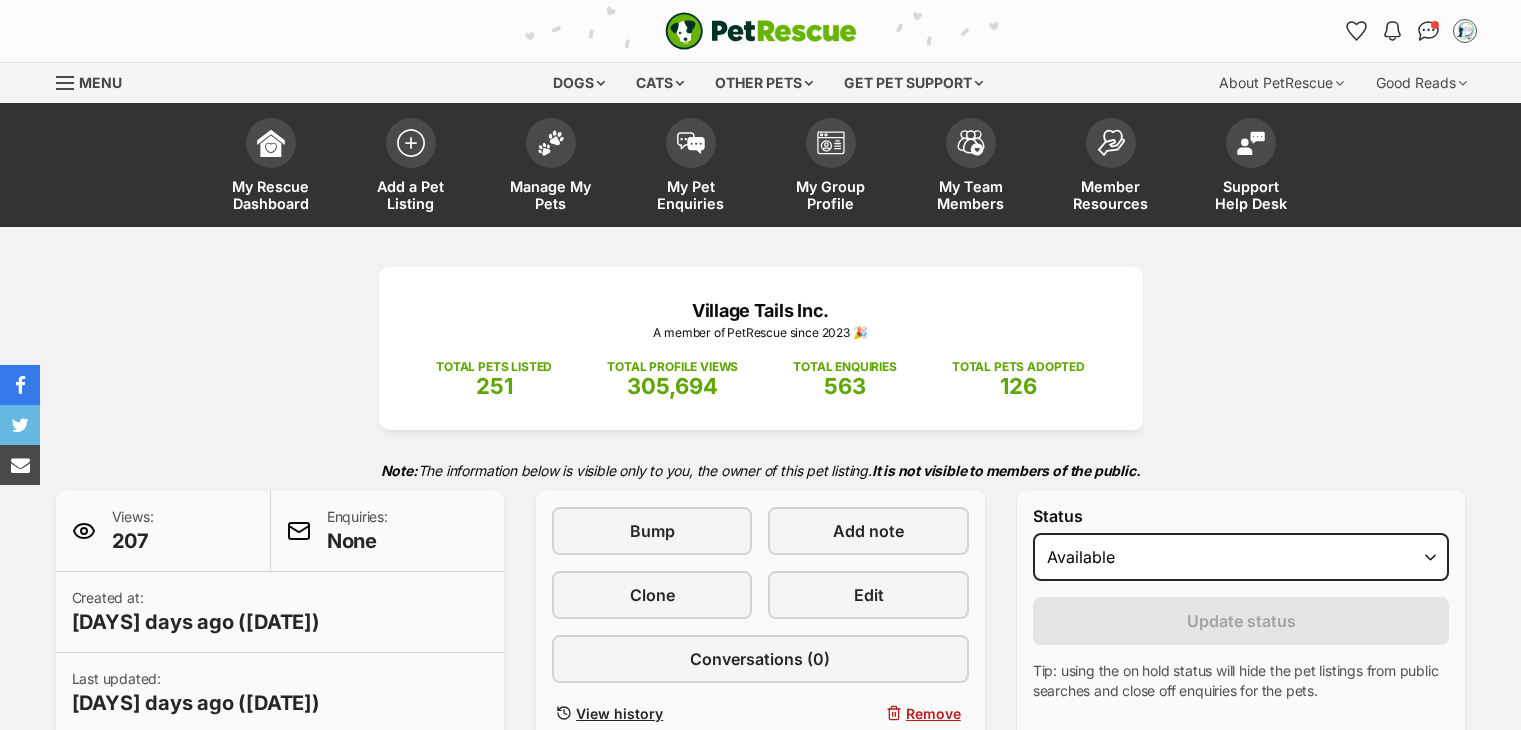 scroll, scrollTop: 0, scrollLeft: 0, axis: both 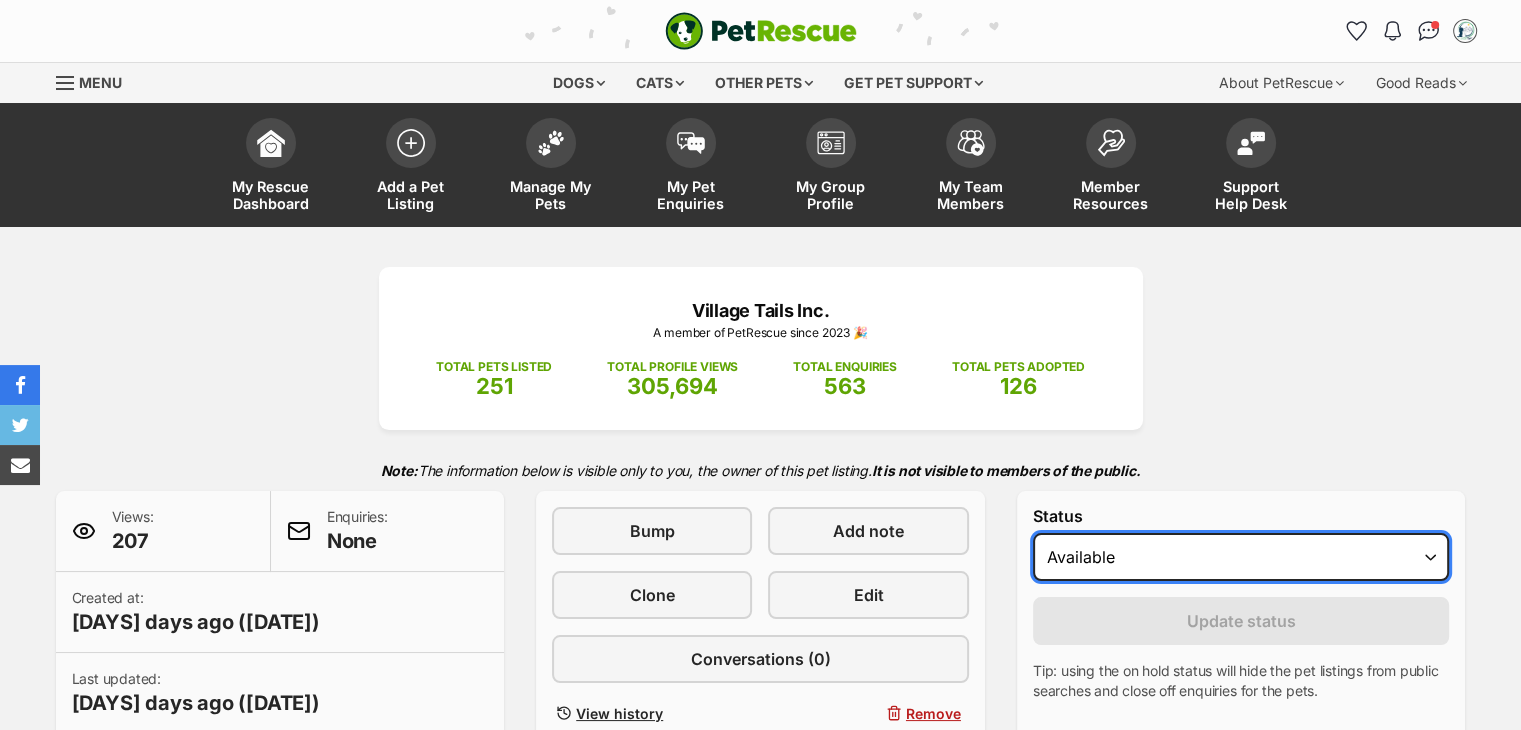 click on "Draft
Available
On hold
Adopted" at bounding box center (1241, 557) 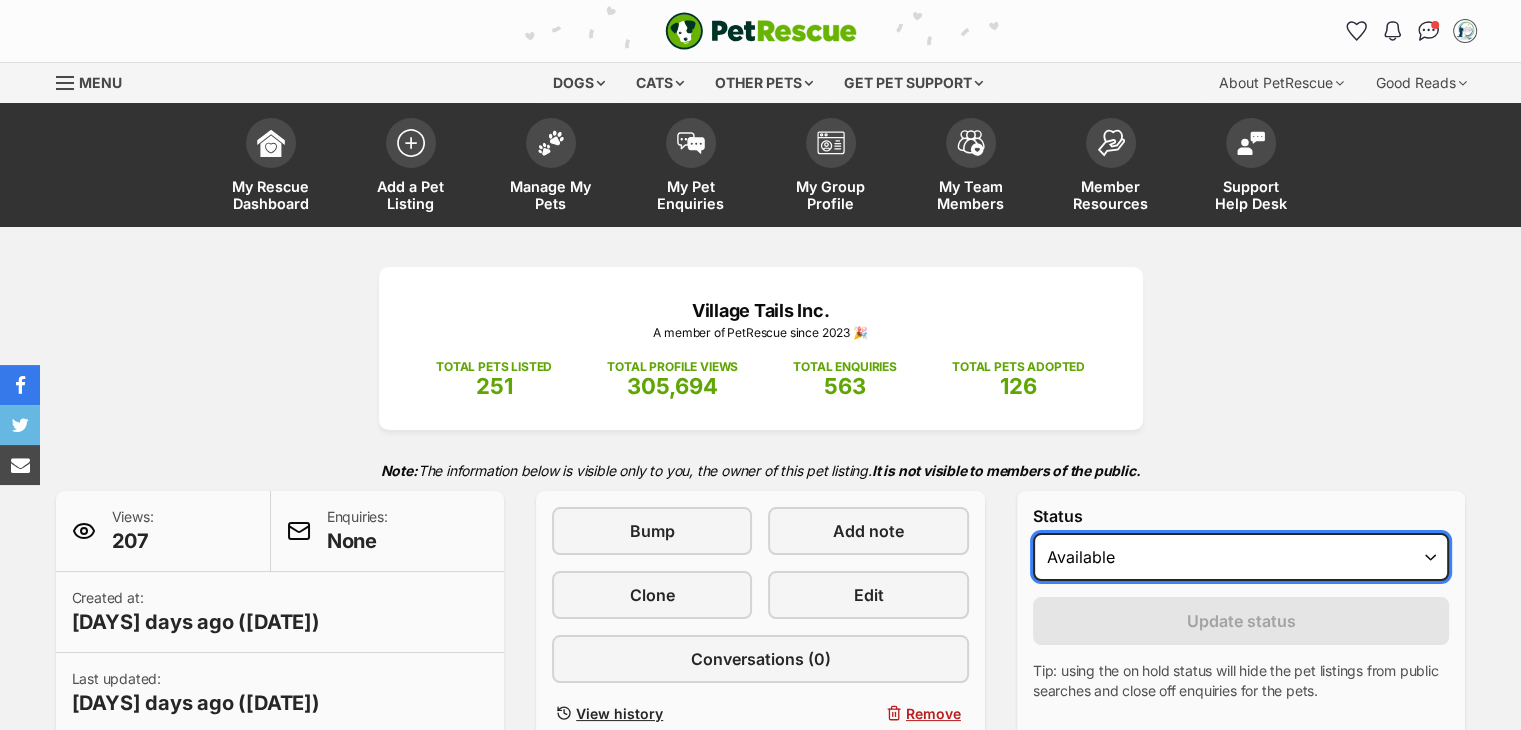scroll, scrollTop: 0, scrollLeft: 0, axis: both 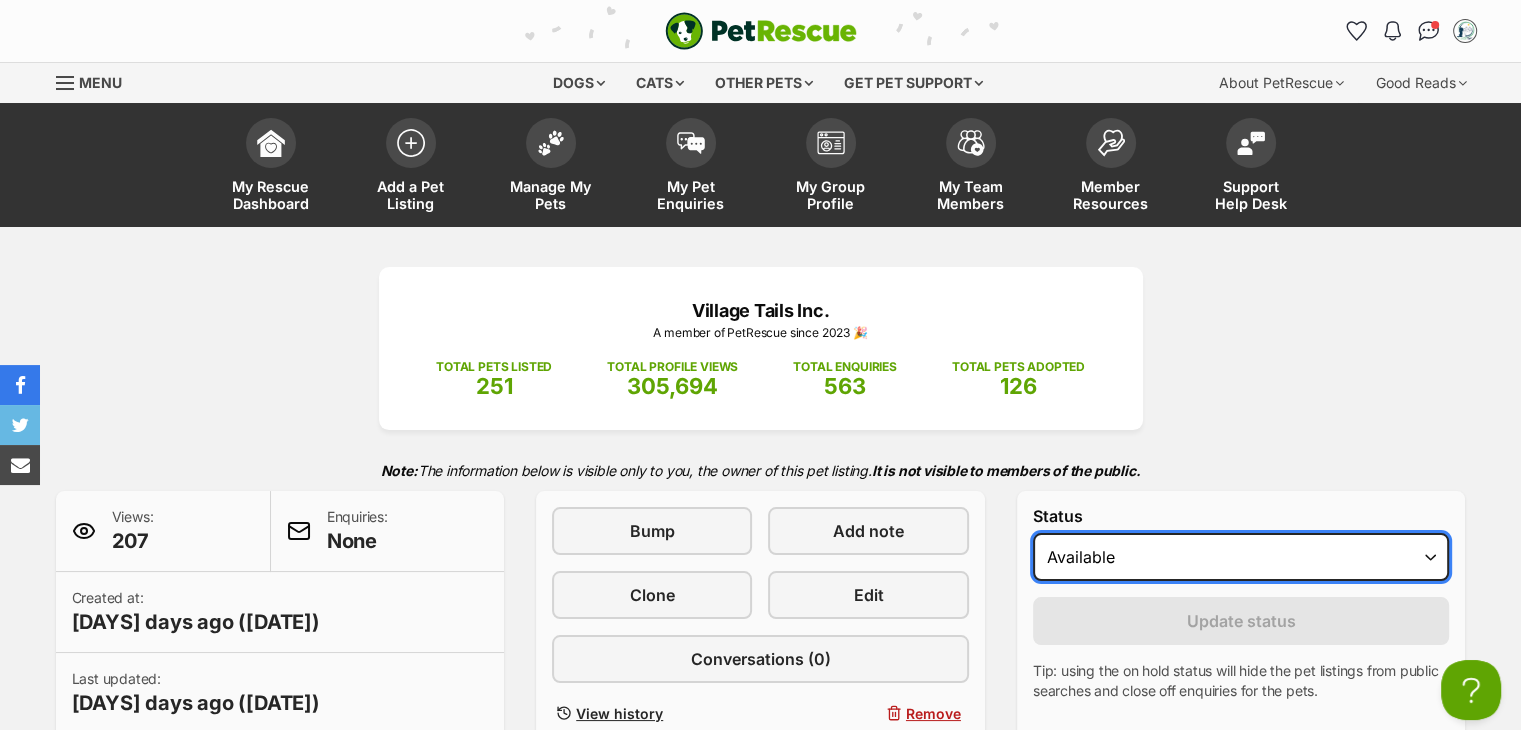 select on "rehomed" 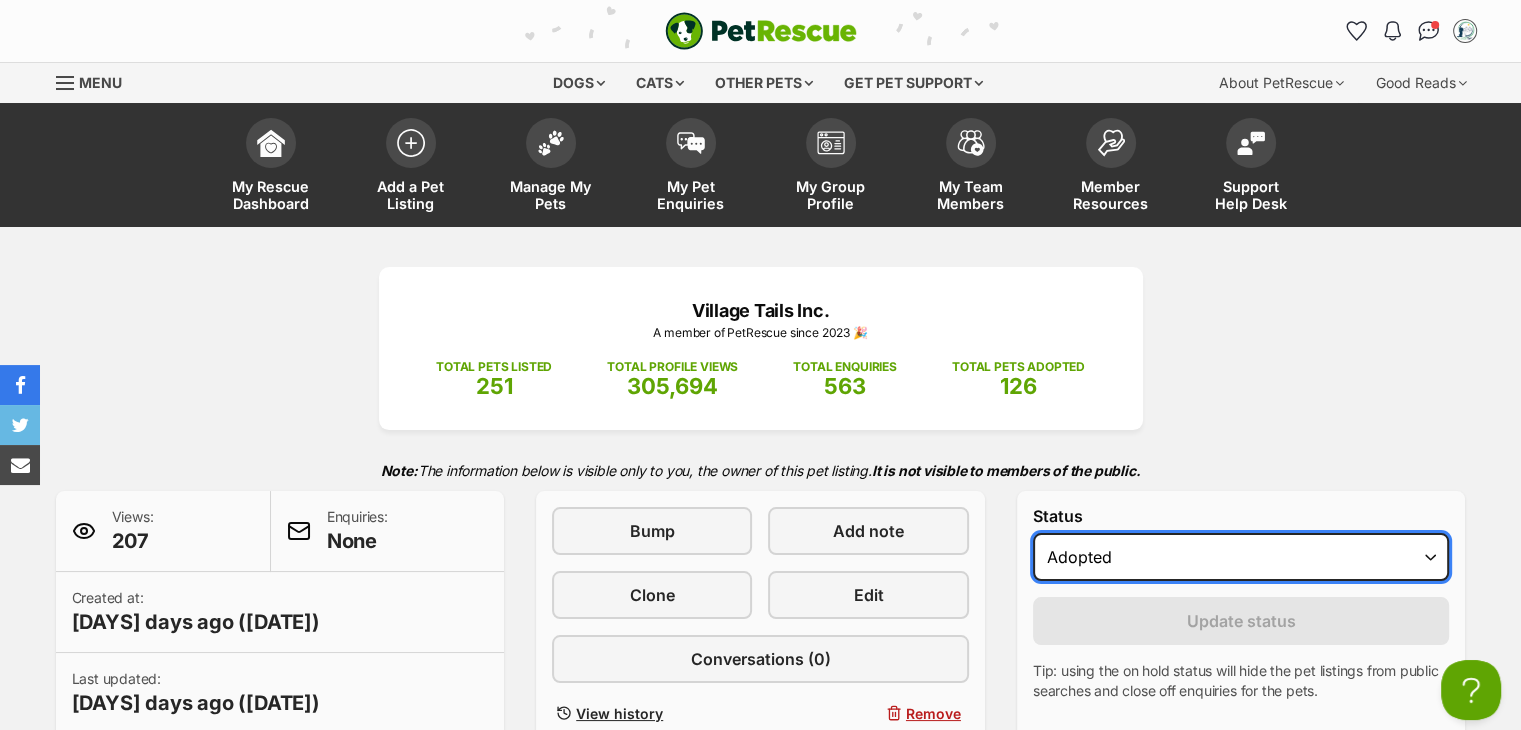 click on "Draft
Available
On hold
Adopted" at bounding box center (1241, 557) 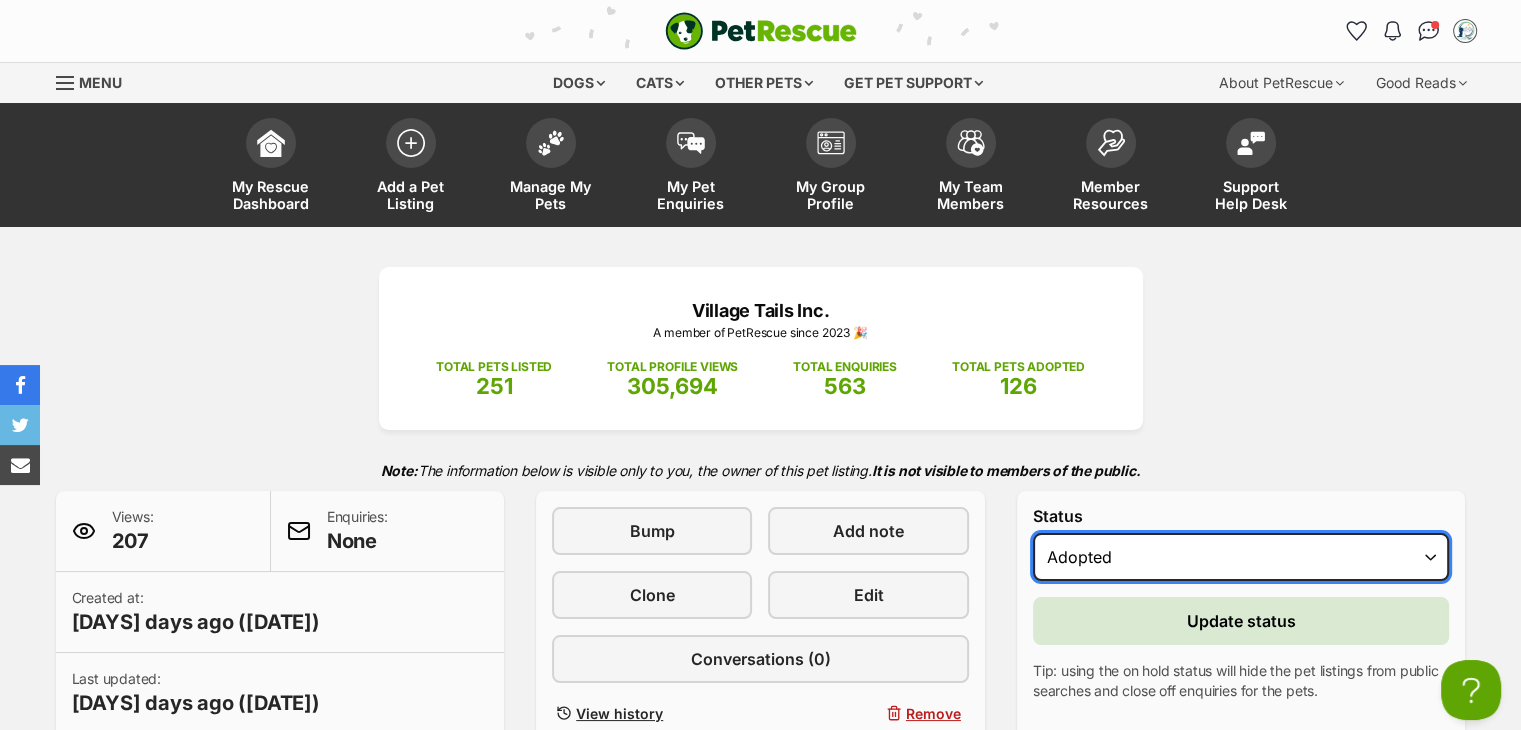 click on "Draft
Available
On hold
Adopted" at bounding box center [1241, 557] 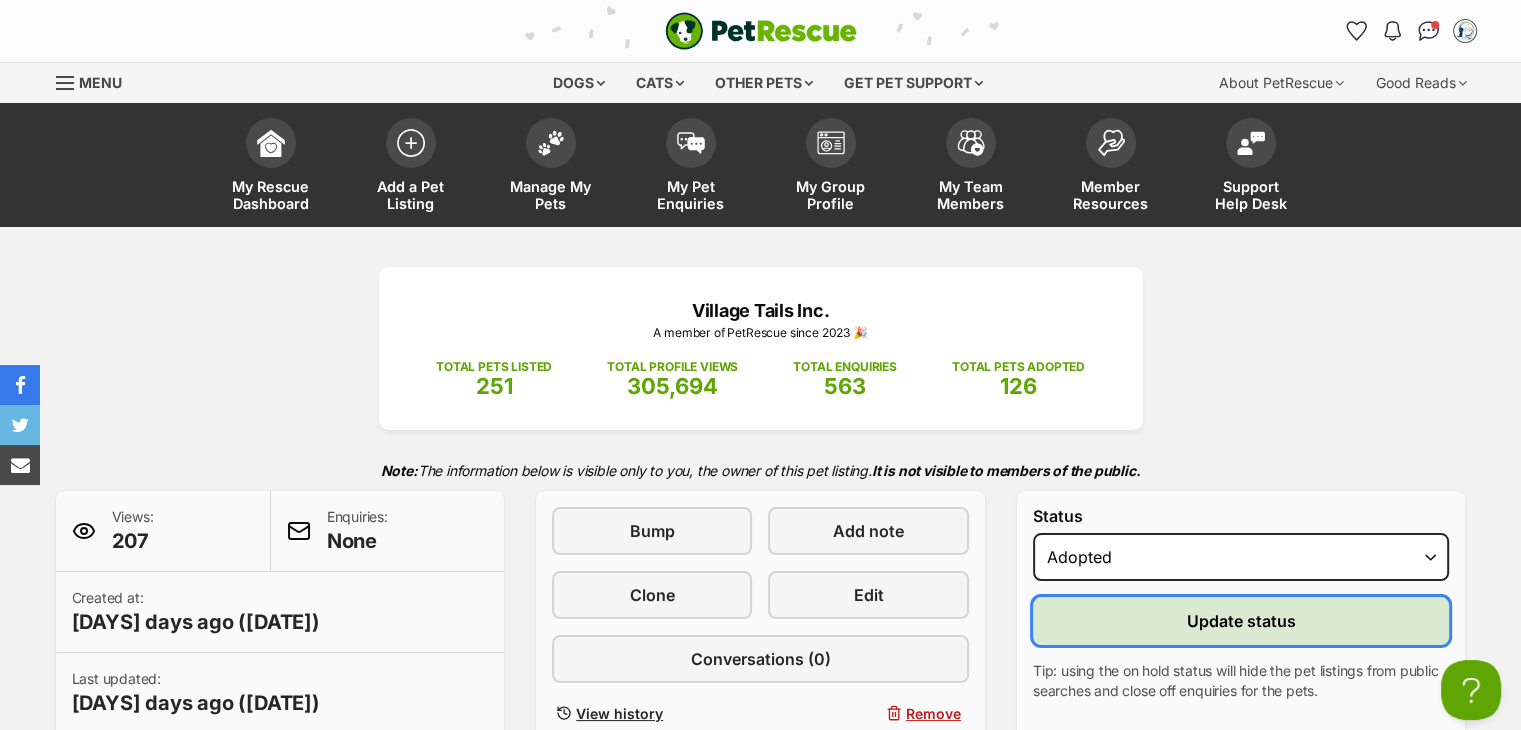 click on "Update status" at bounding box center (1241, 621) 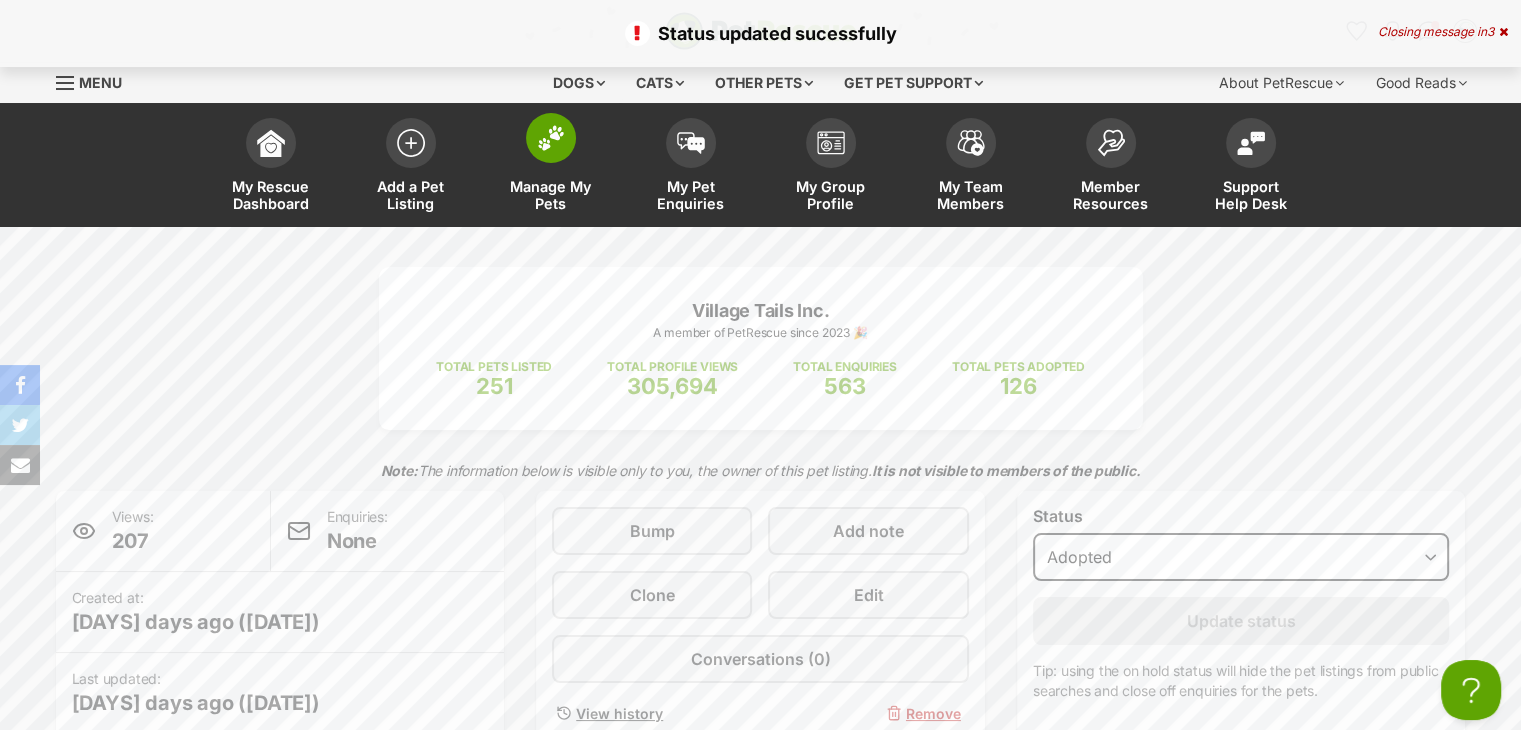 click at bounding box center [551, 138] 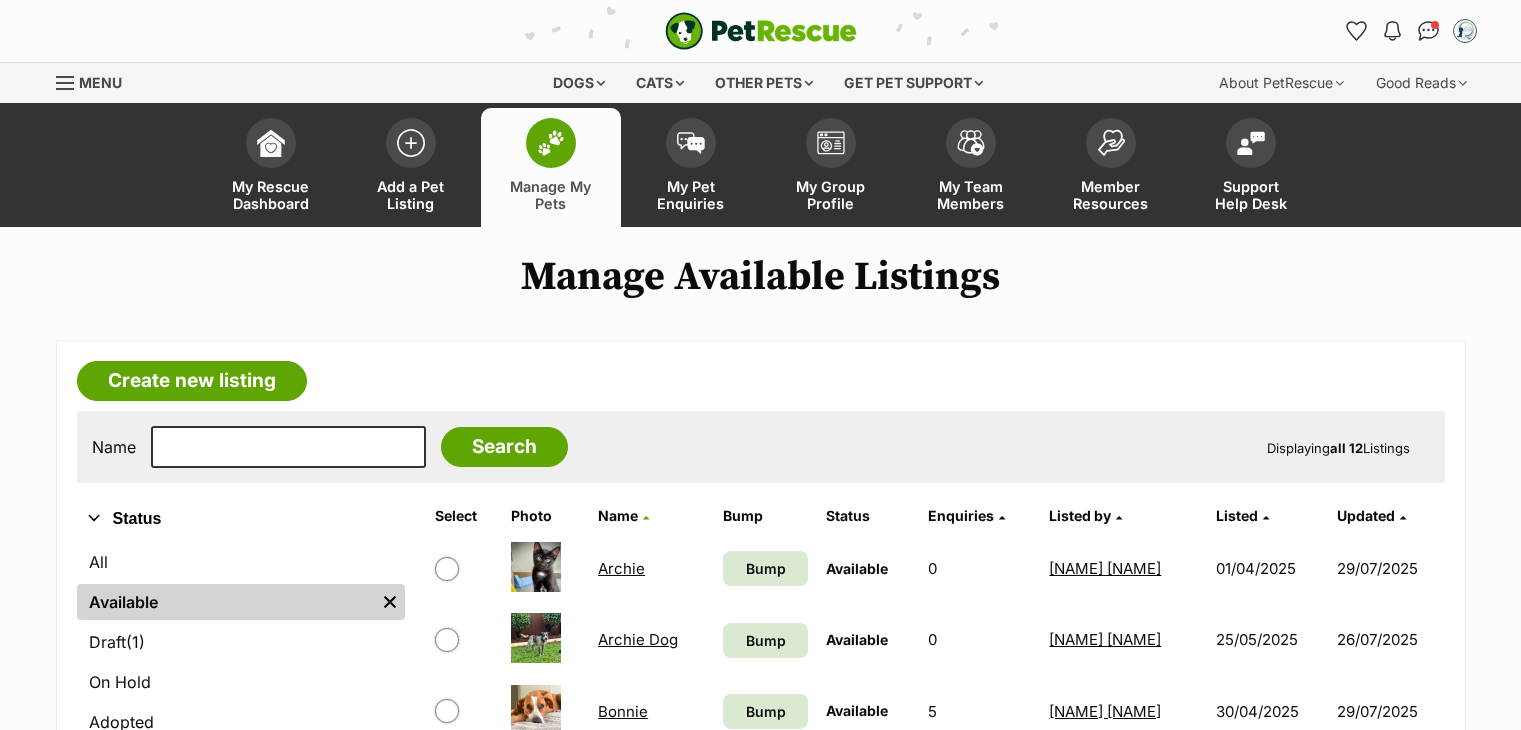 scroll, scrollTop: 400, scrollLeft: 0, axis: vertical 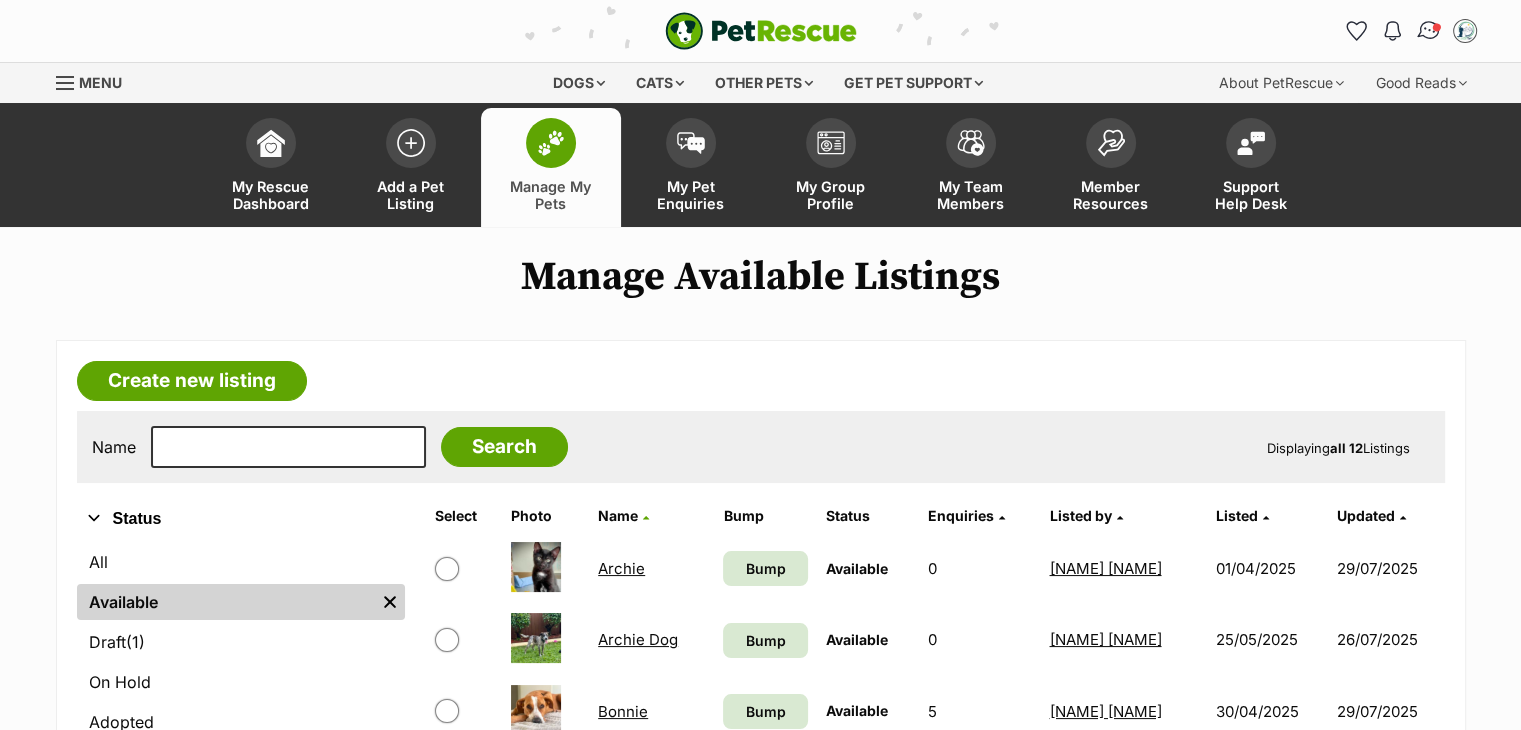 click at bounding box center [1428, 31] 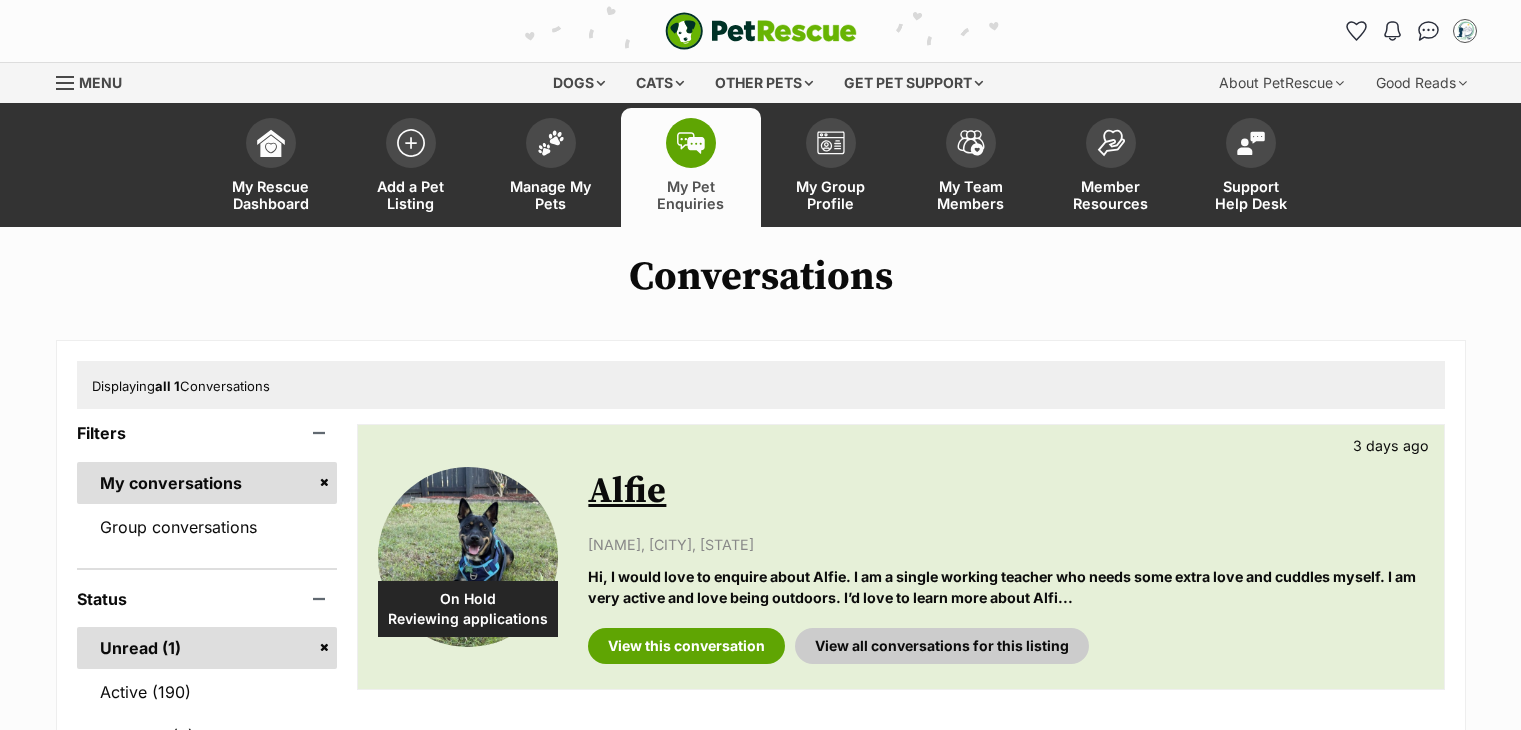 scroll, scrollTop: 0, scrollLeft: 0, axis: both 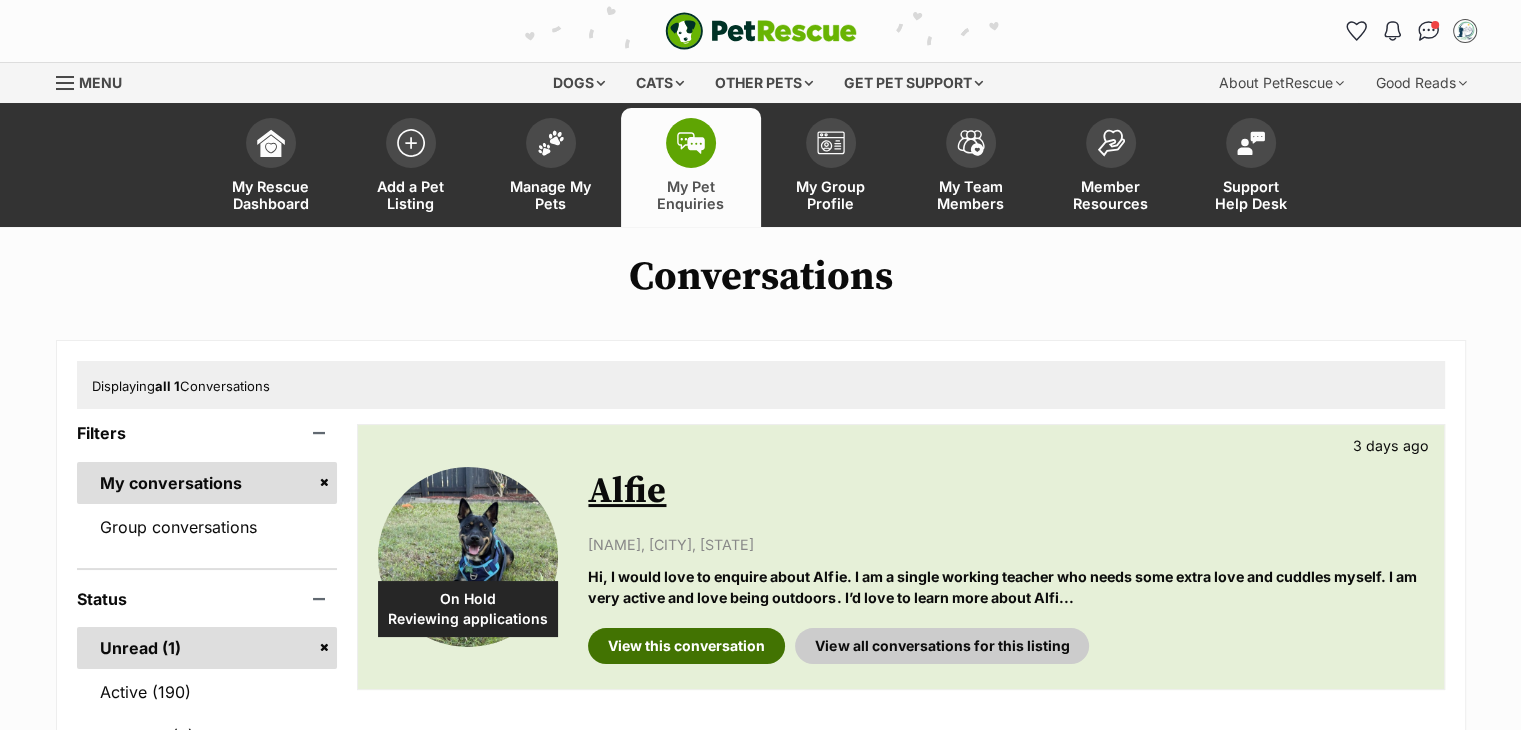 click on "View this conversation" at bounding box center [686, 646] 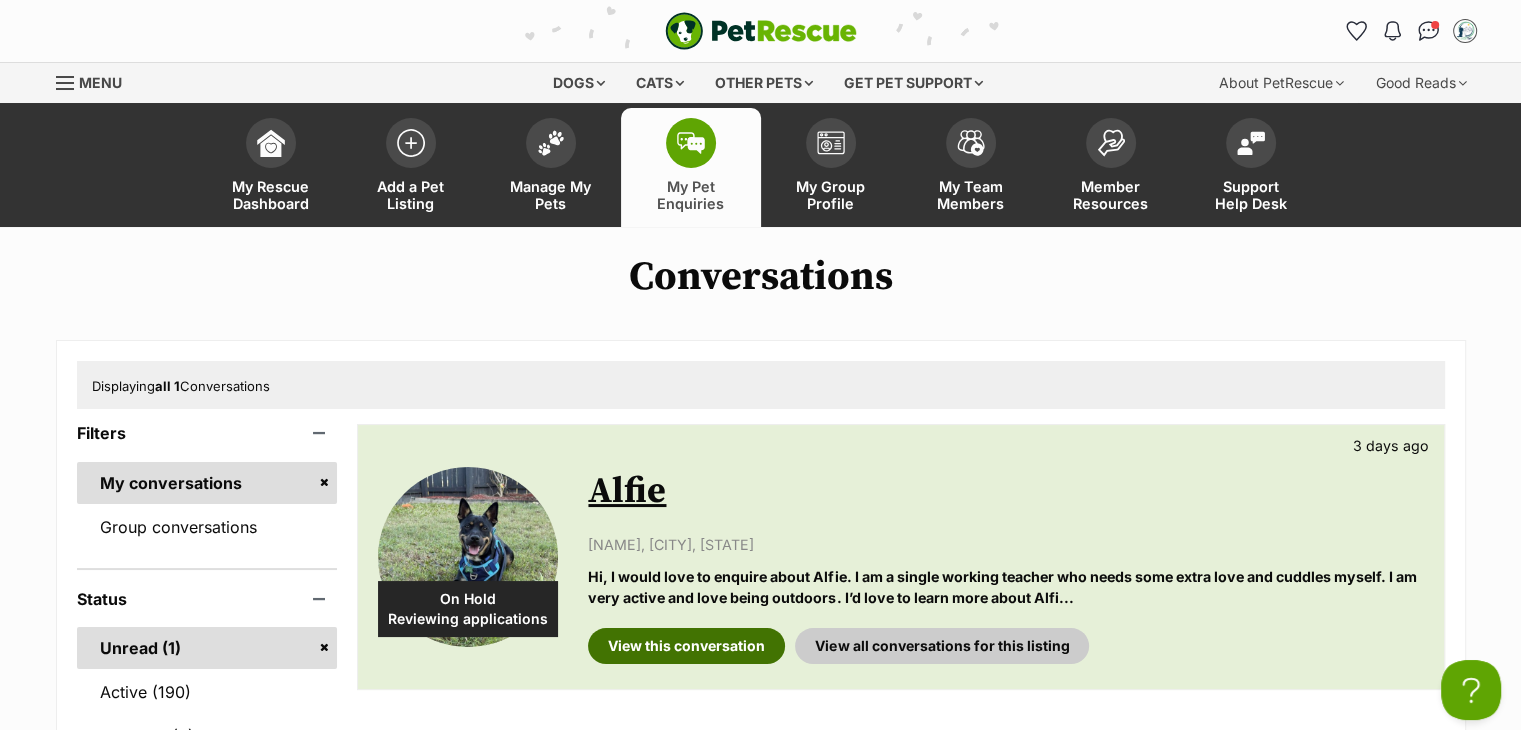 scroll, scrollTop: 0, scrollLeft: 0, axis: both 